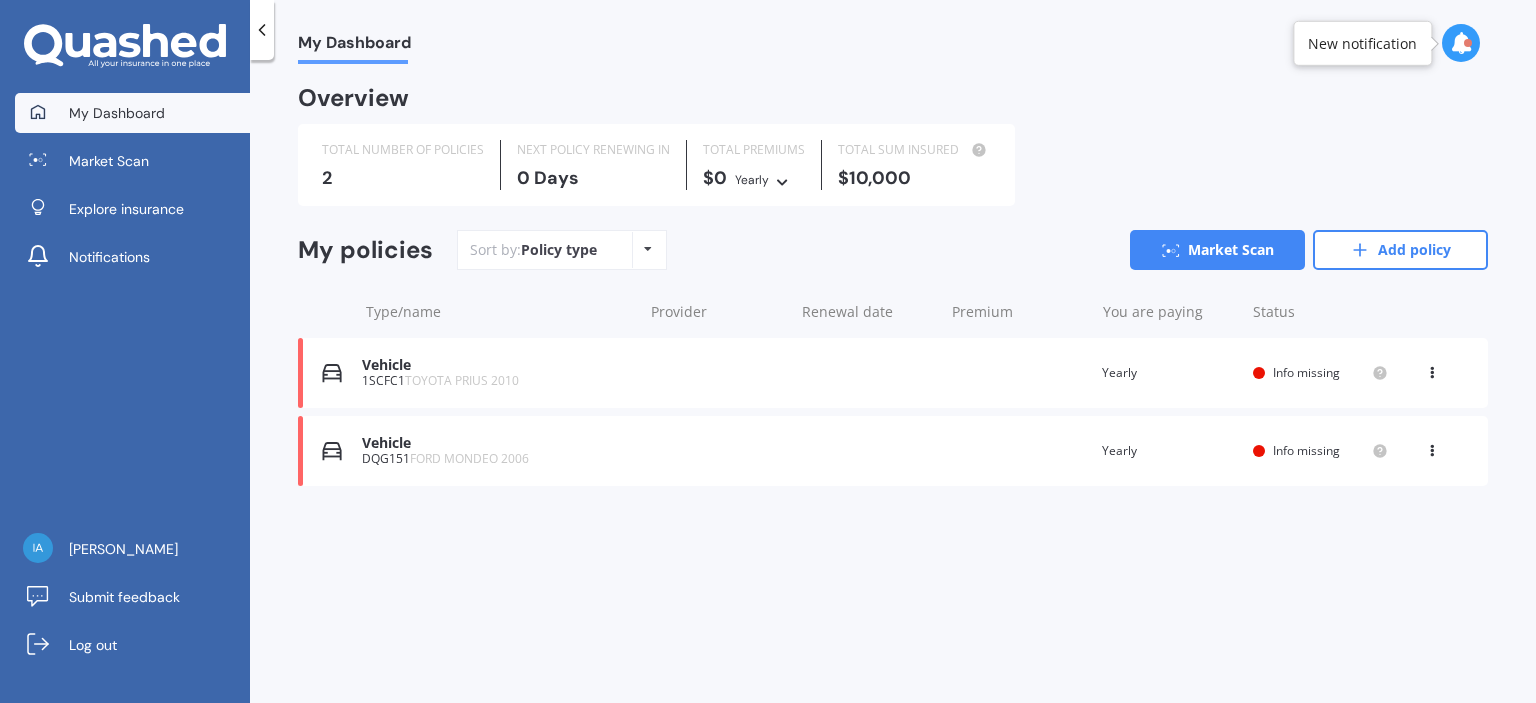 scroll, scrollTop: 0, scrollLeft: 0, axis: both 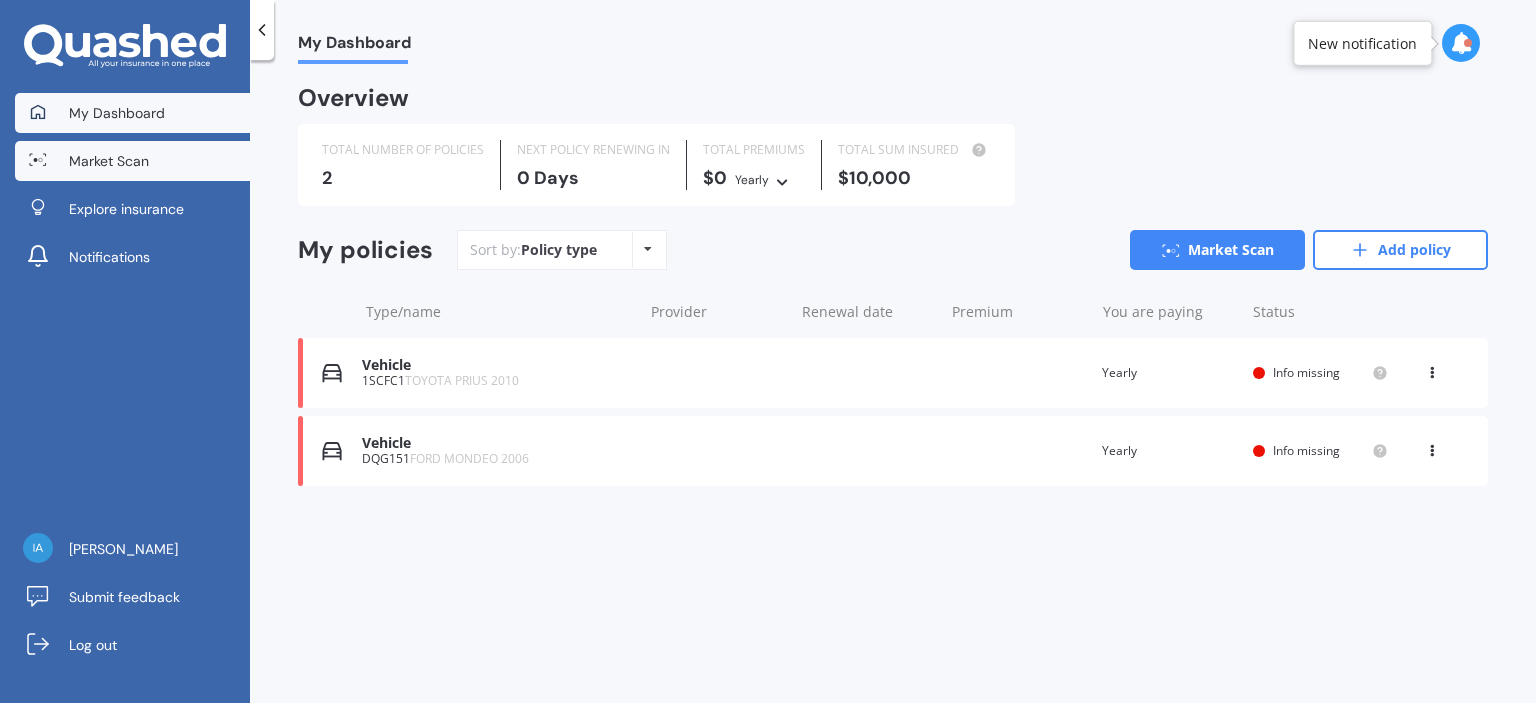 click on "Market Scan" at bounding box center (132, 161) 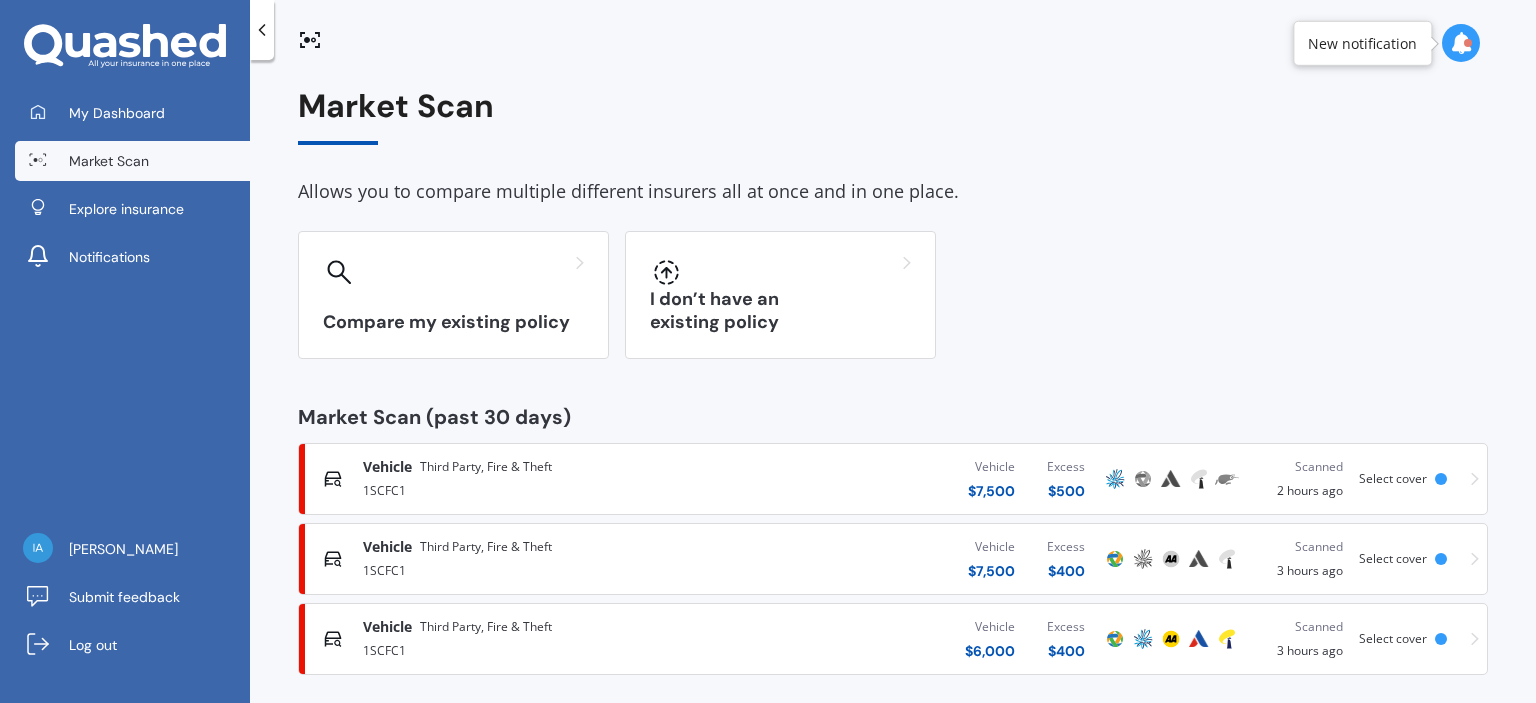 click on "Scanned 2 hours ago" at bounding box center (1300, 479) 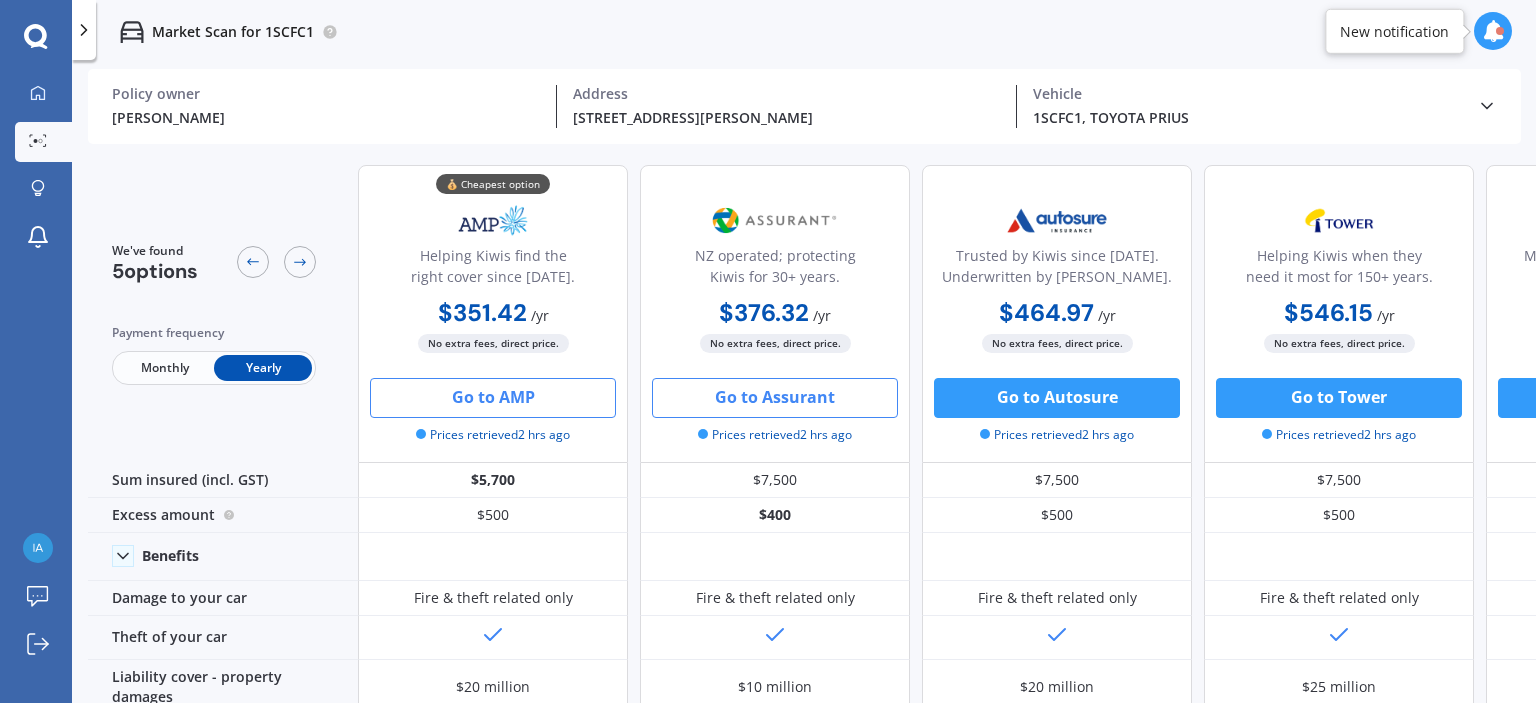 click on "Go to Assurant" at bounding box center [775, 398] 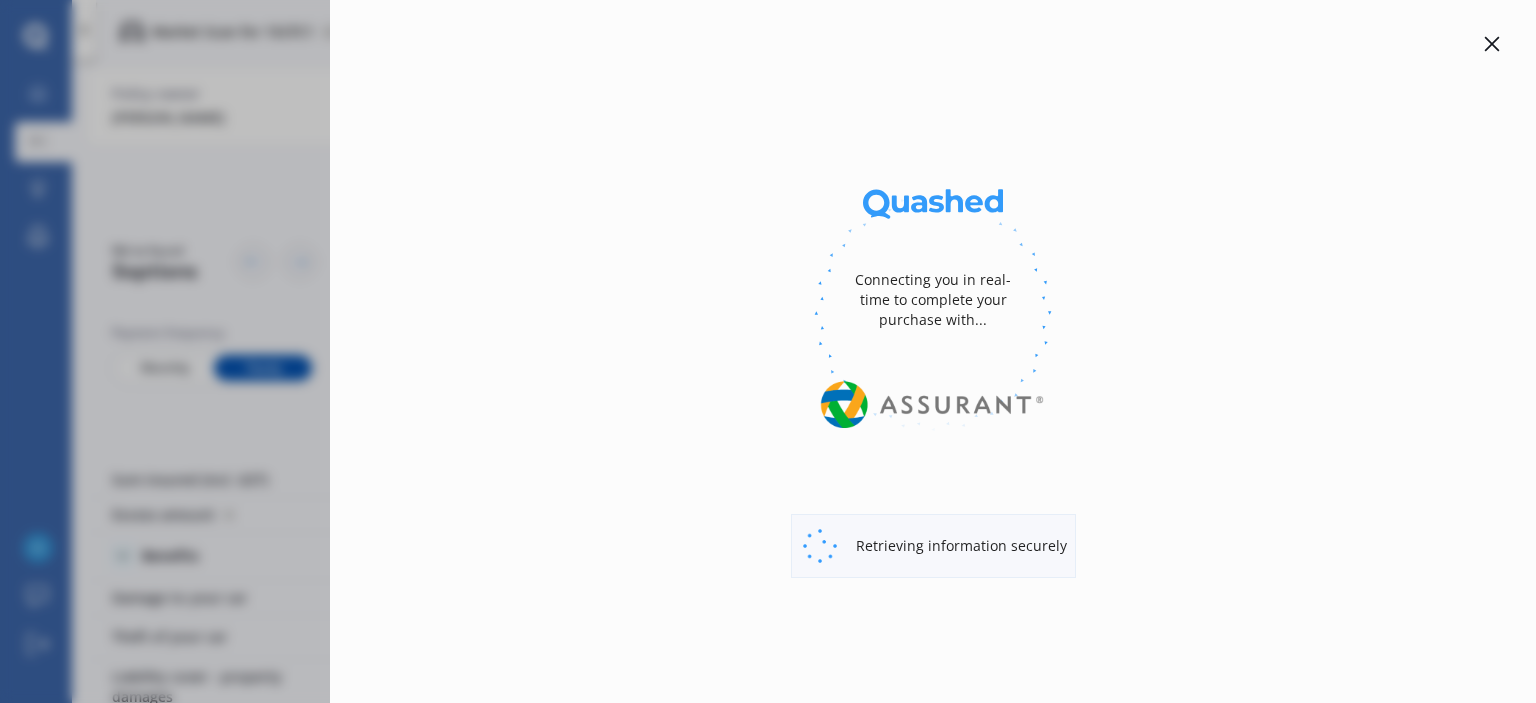 type on "$5,700" 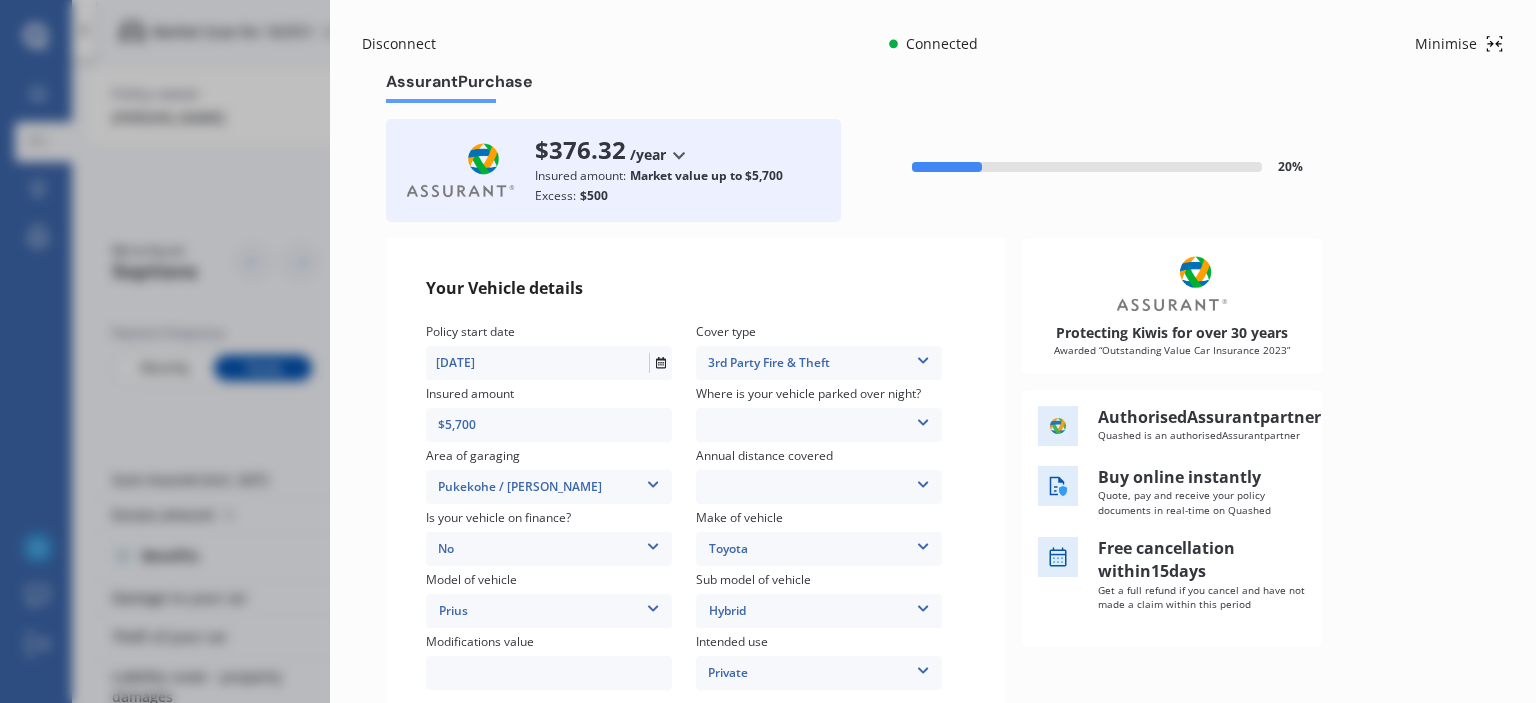scroll, scrollTop: 167, scrollLeft: 0, axis: vertical 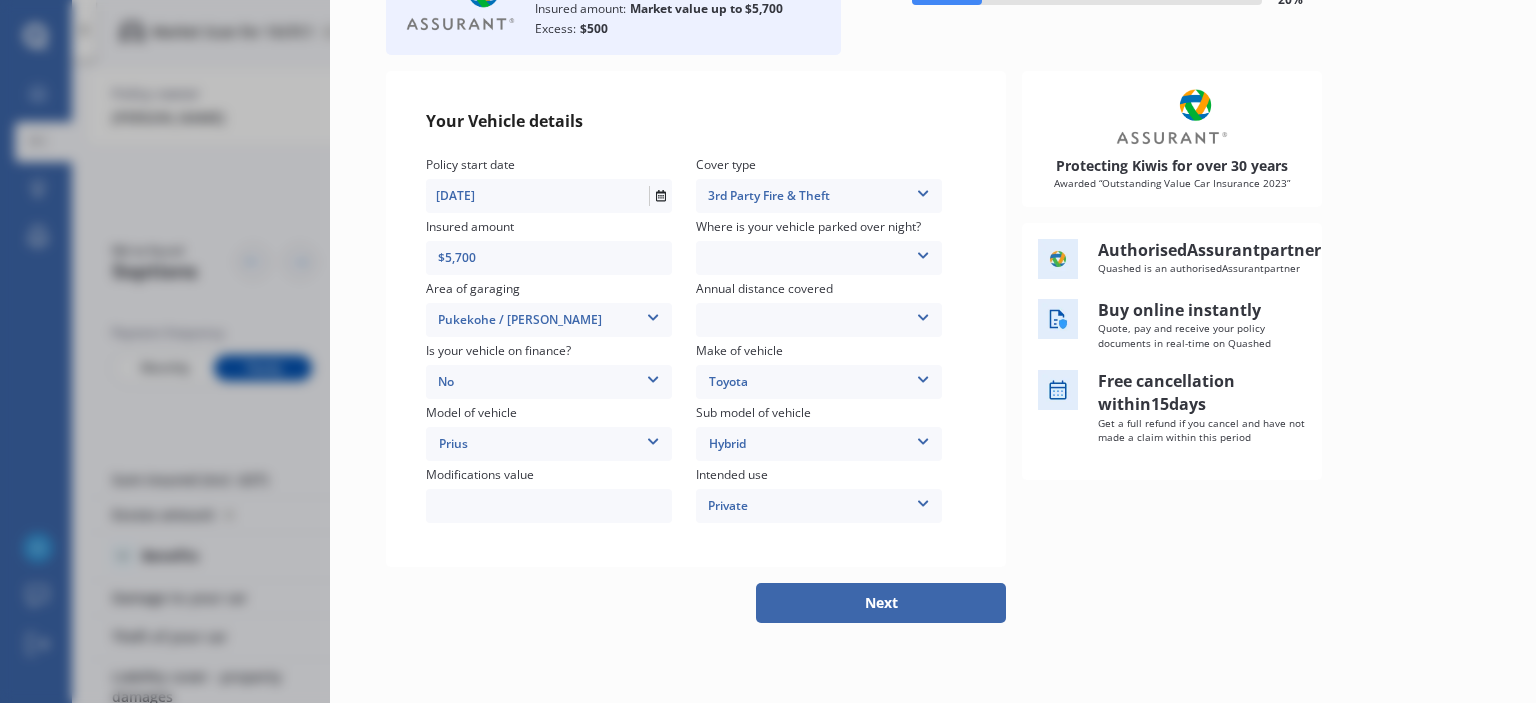 click at bounding box center (923, 252) 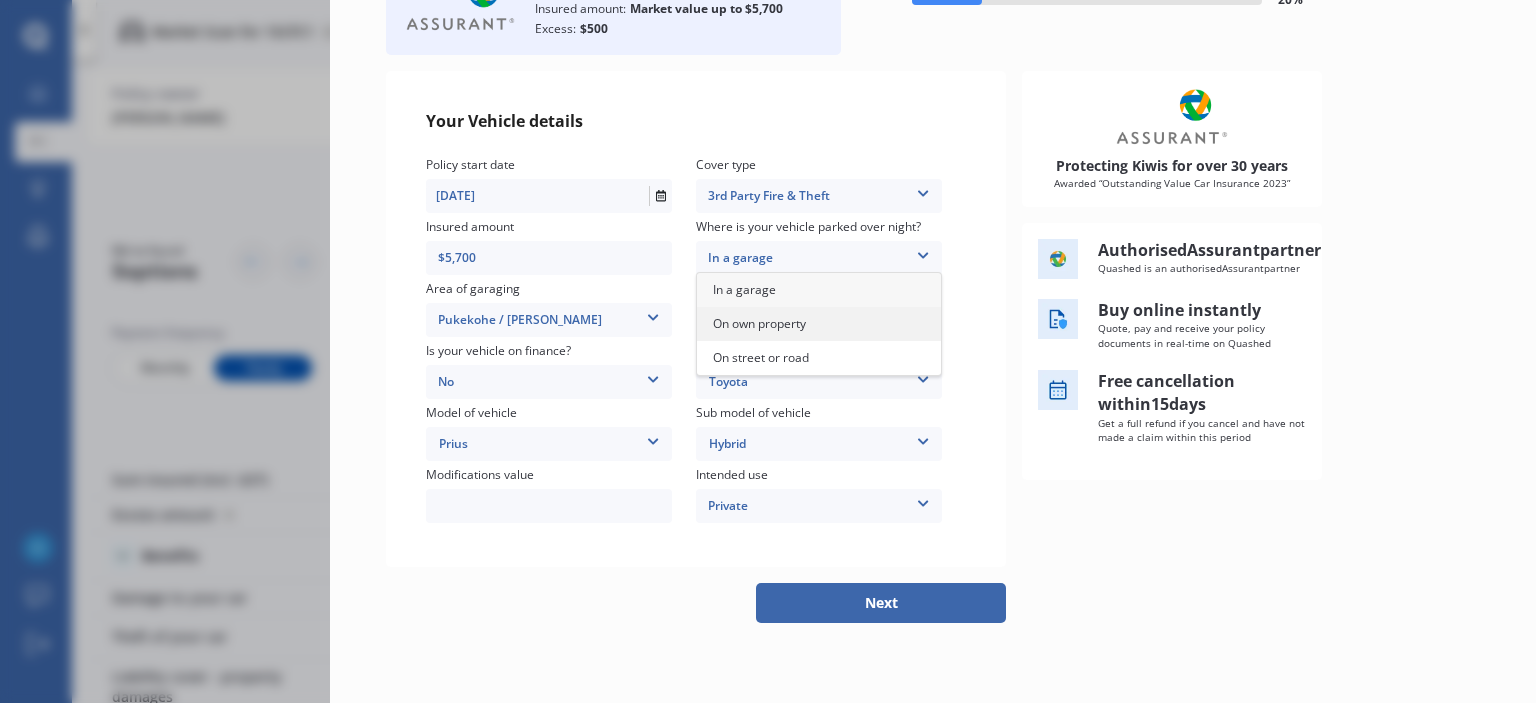 click on "On own property" at bounding box center [819, 324] 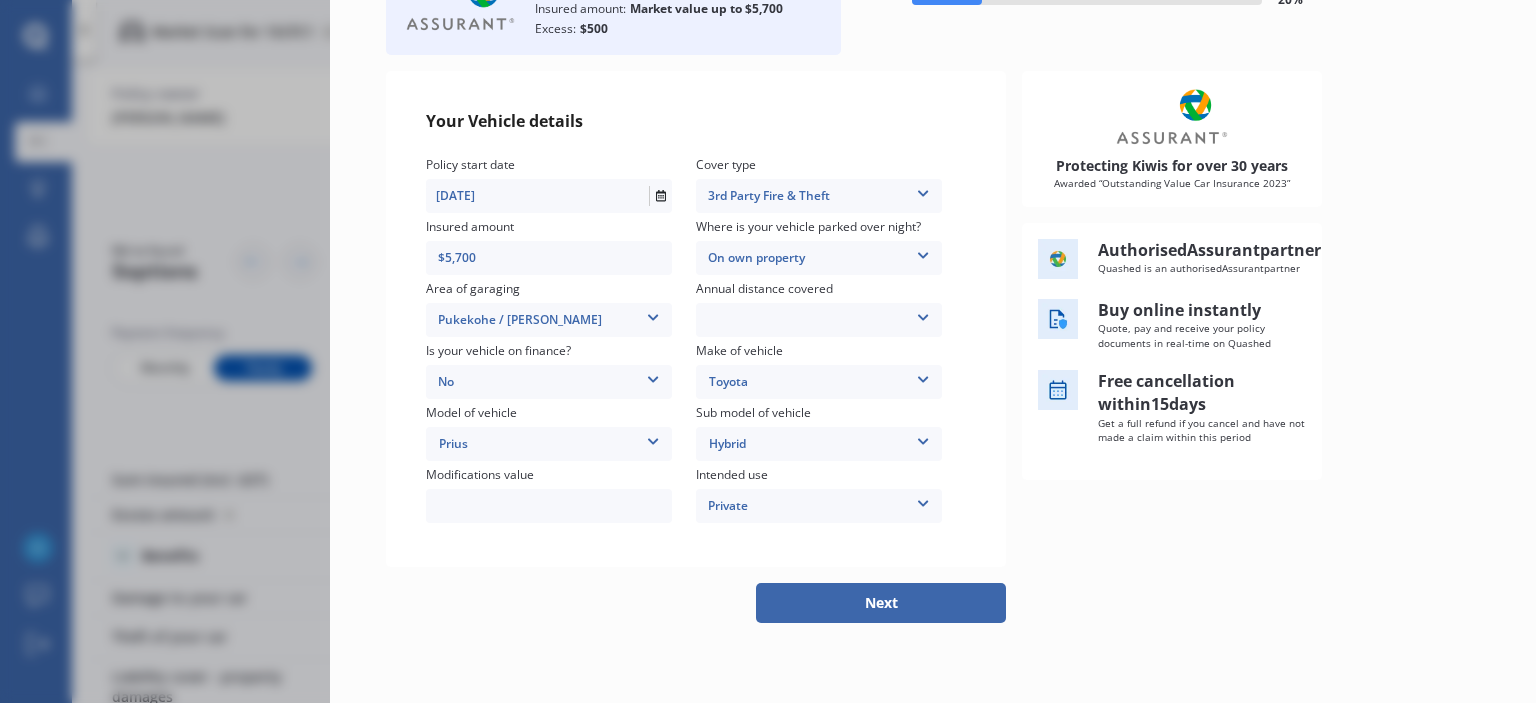 click at bounding box center [923, 314] 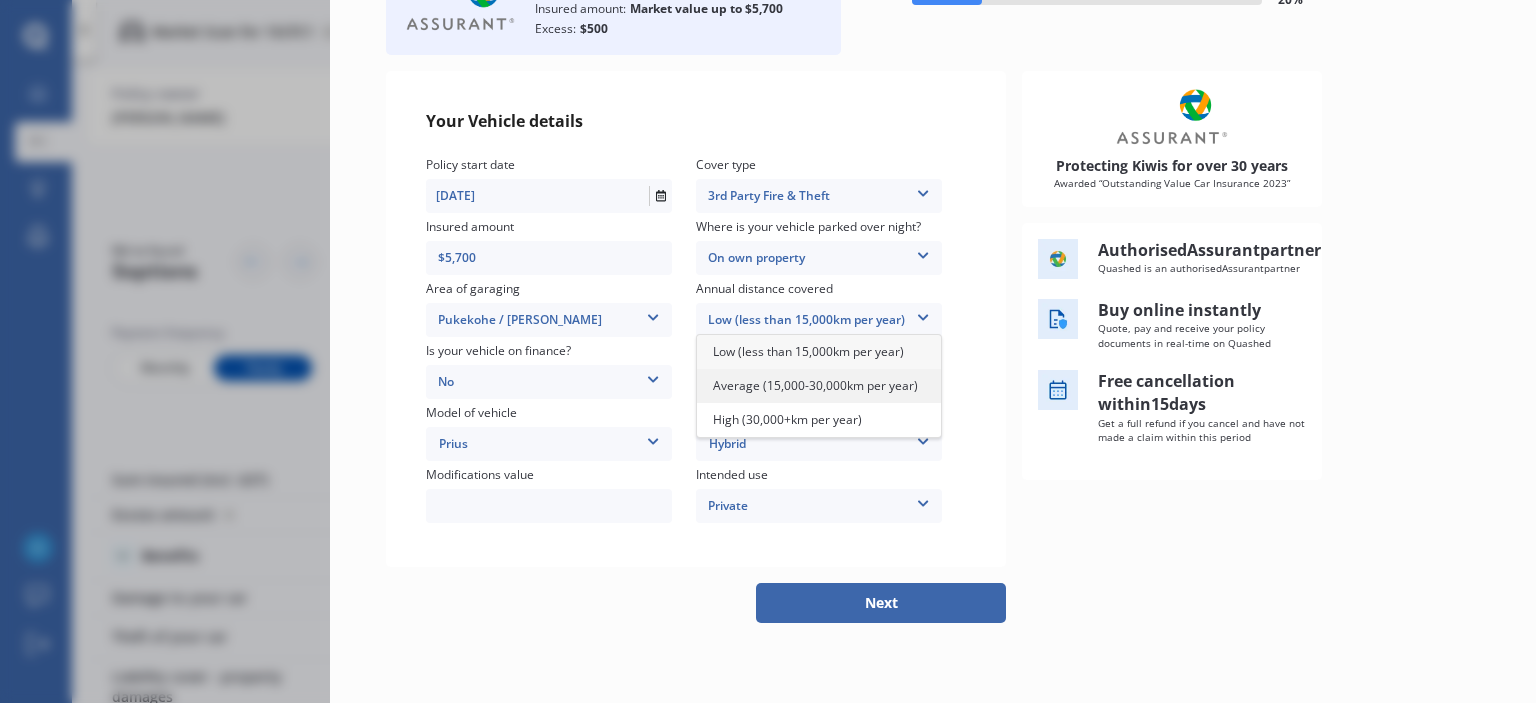 click on "Average (15,000-30,000km per year)" at bounding box center (815, 385) 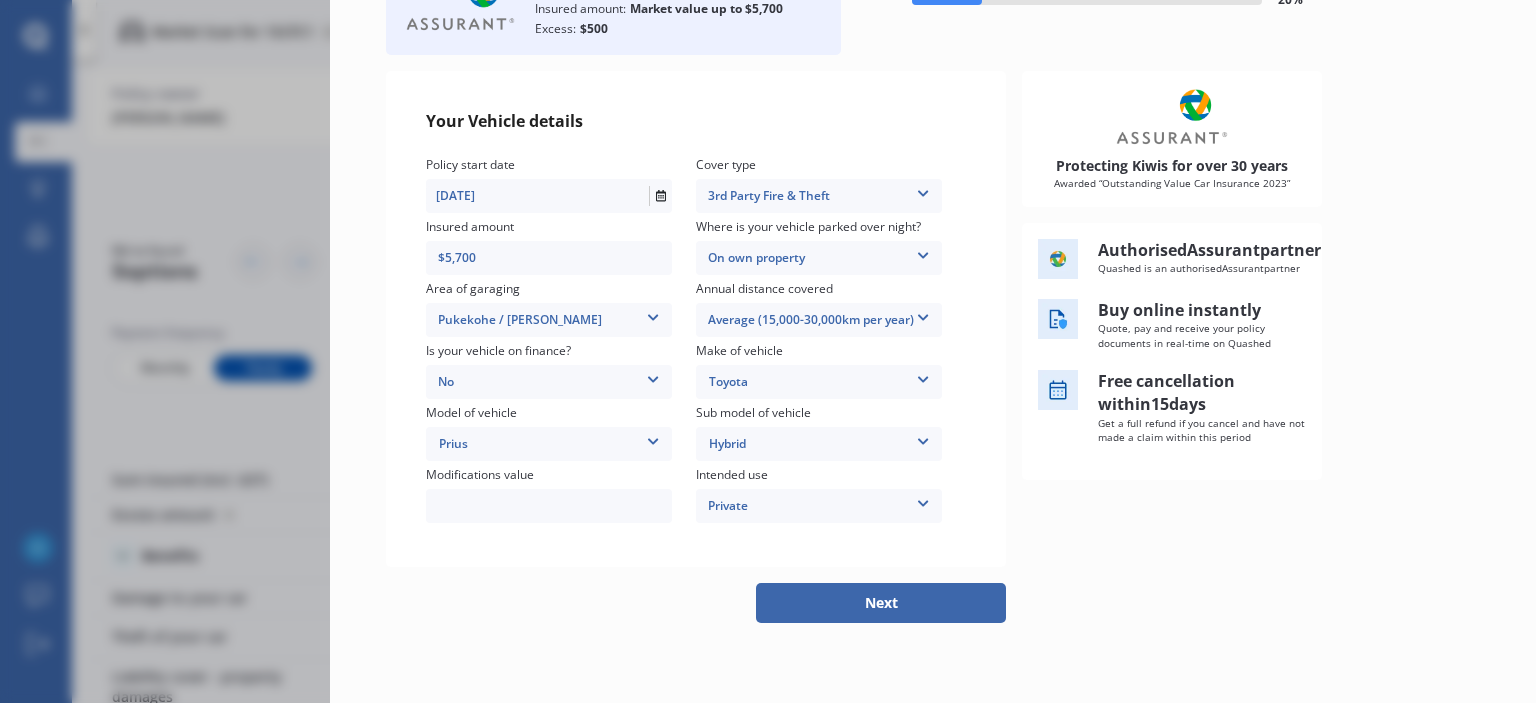 click on "Next" at bounding box center [881, 603] 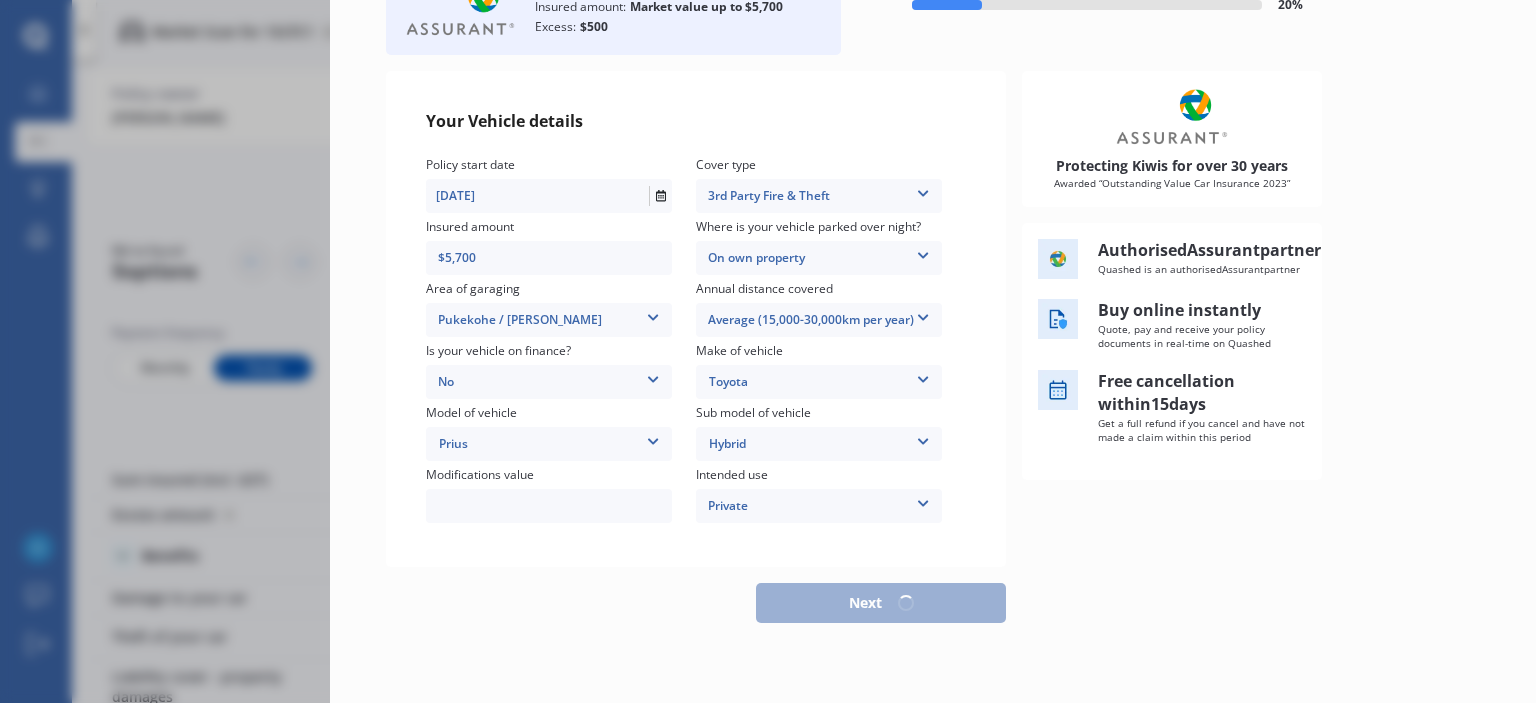 scroll, scrollTop: 156, scrollLeft: 0, axis: vertical 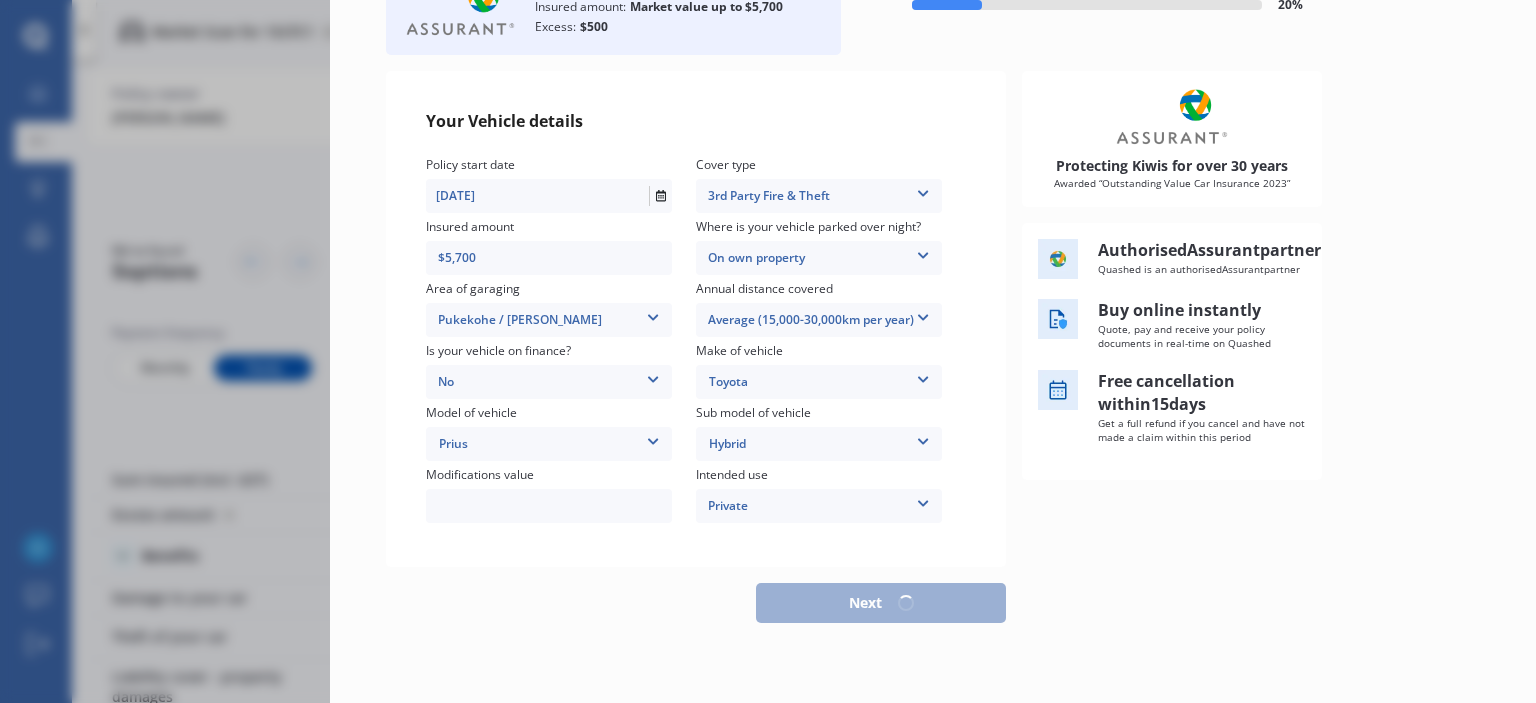 select on "1967" 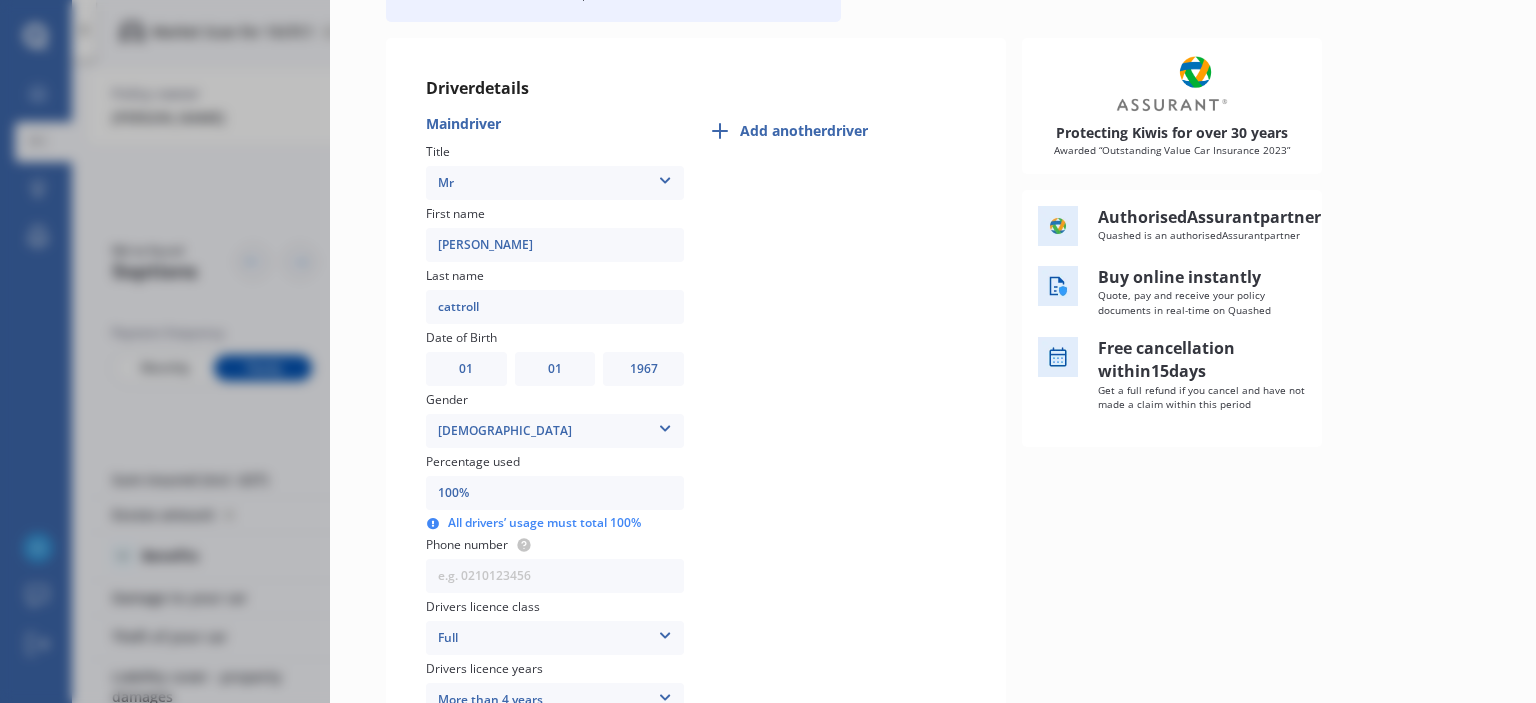 scroll, scrollTop: 300, scrollLeft: 0, axis: vertical 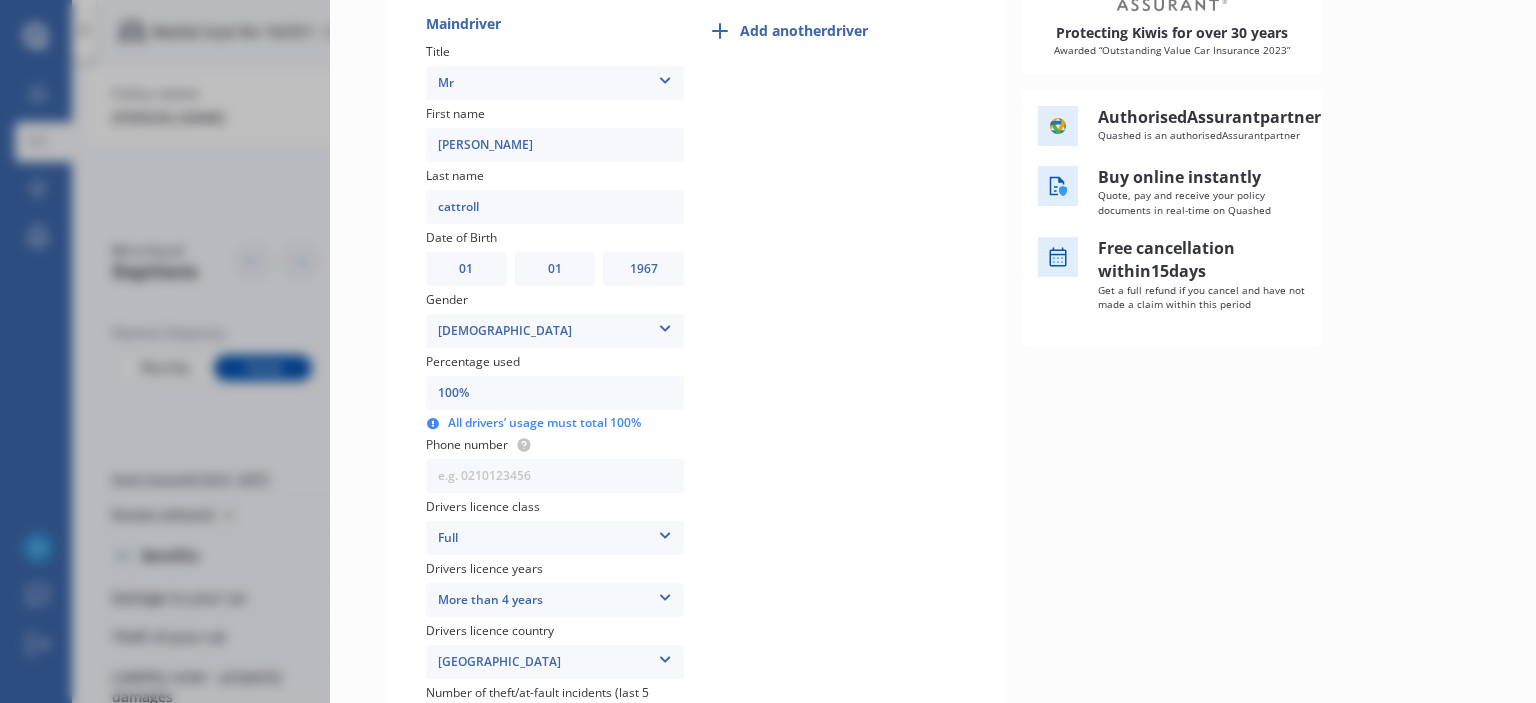 click on "100%" at bounding box center [555, 393] 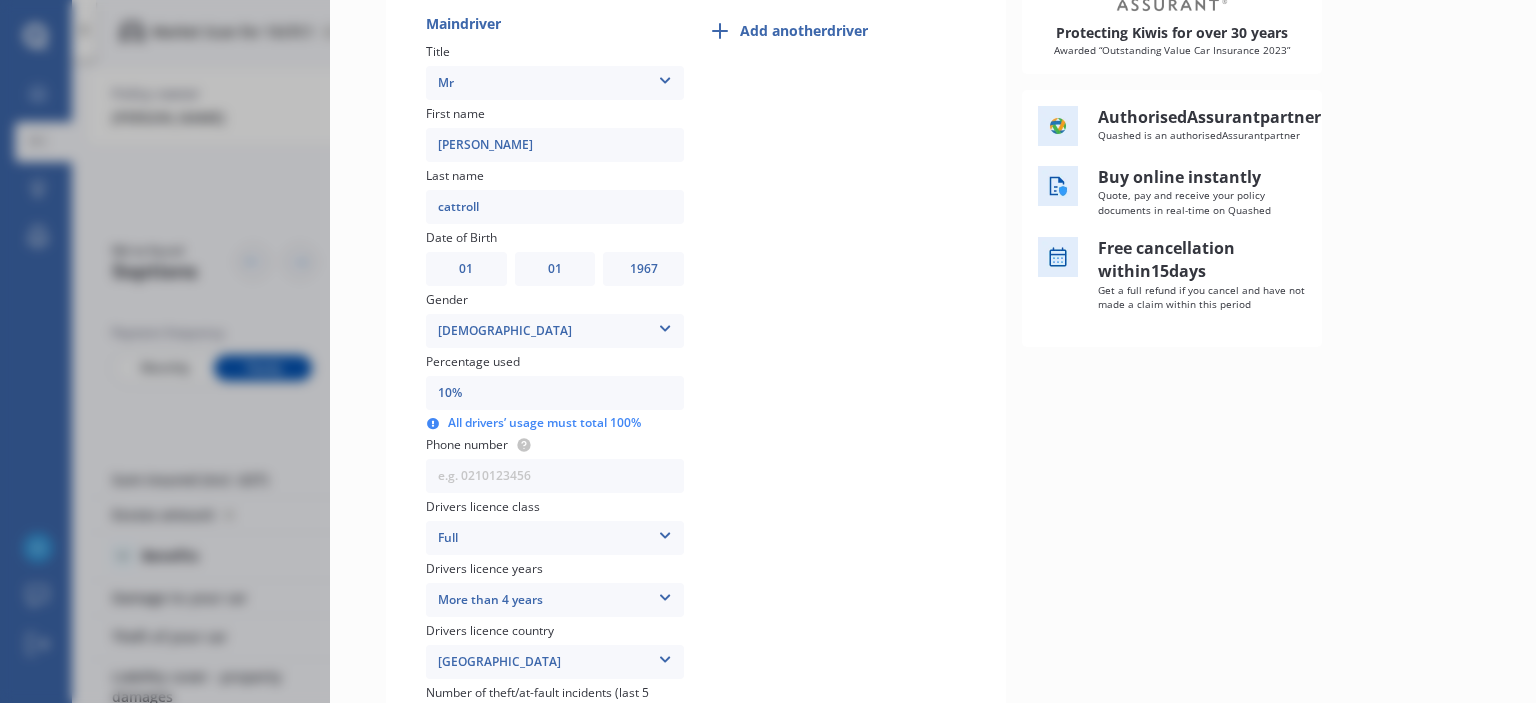 type on "1%" 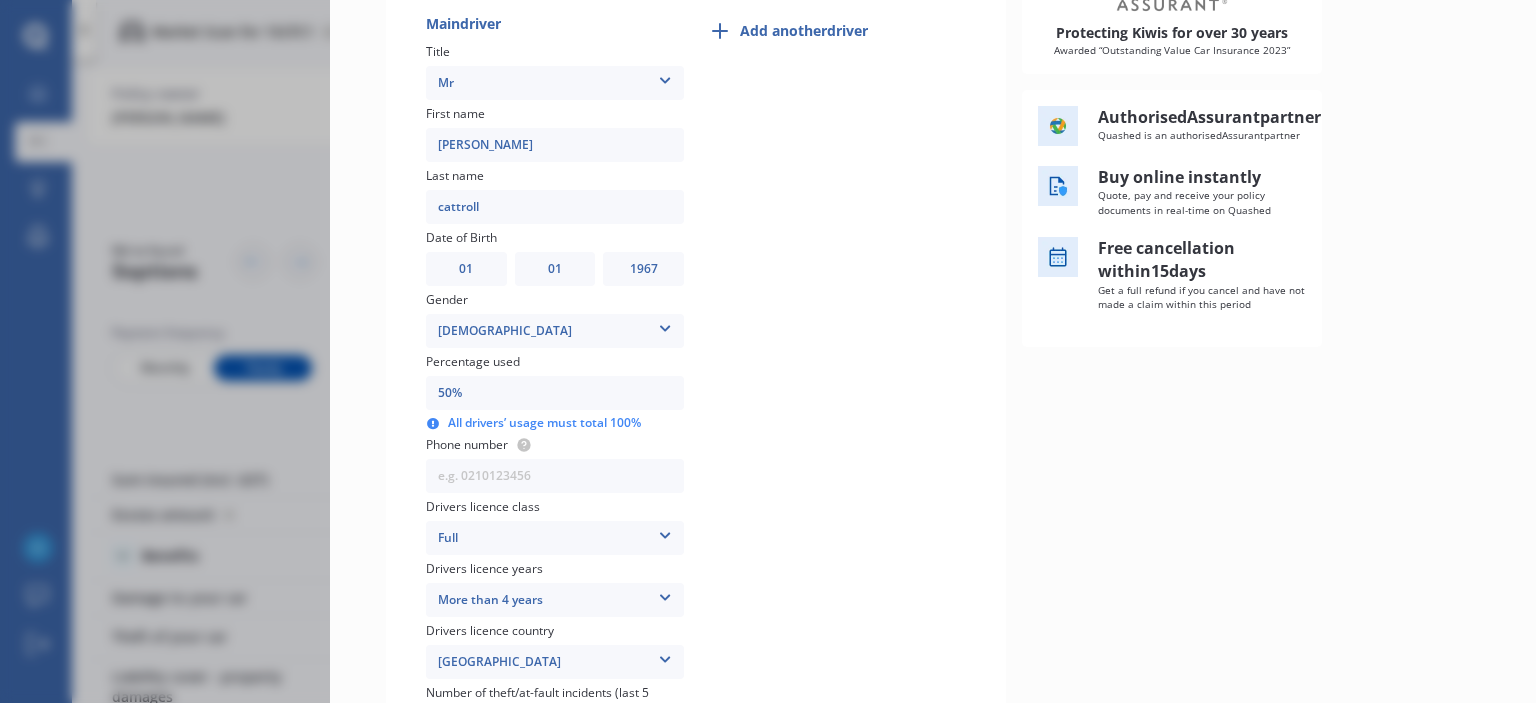 type on "50%" 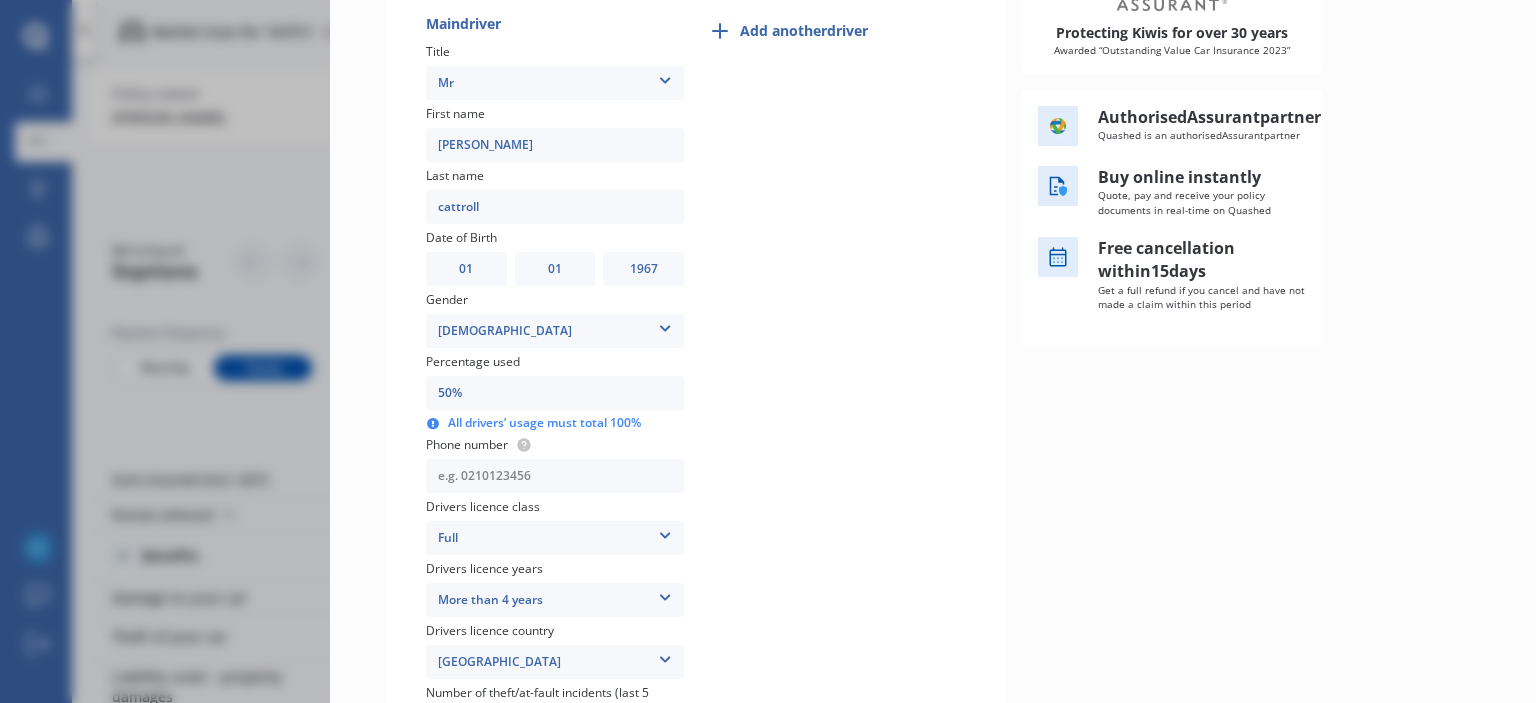 click at bounding box center (555, 476) 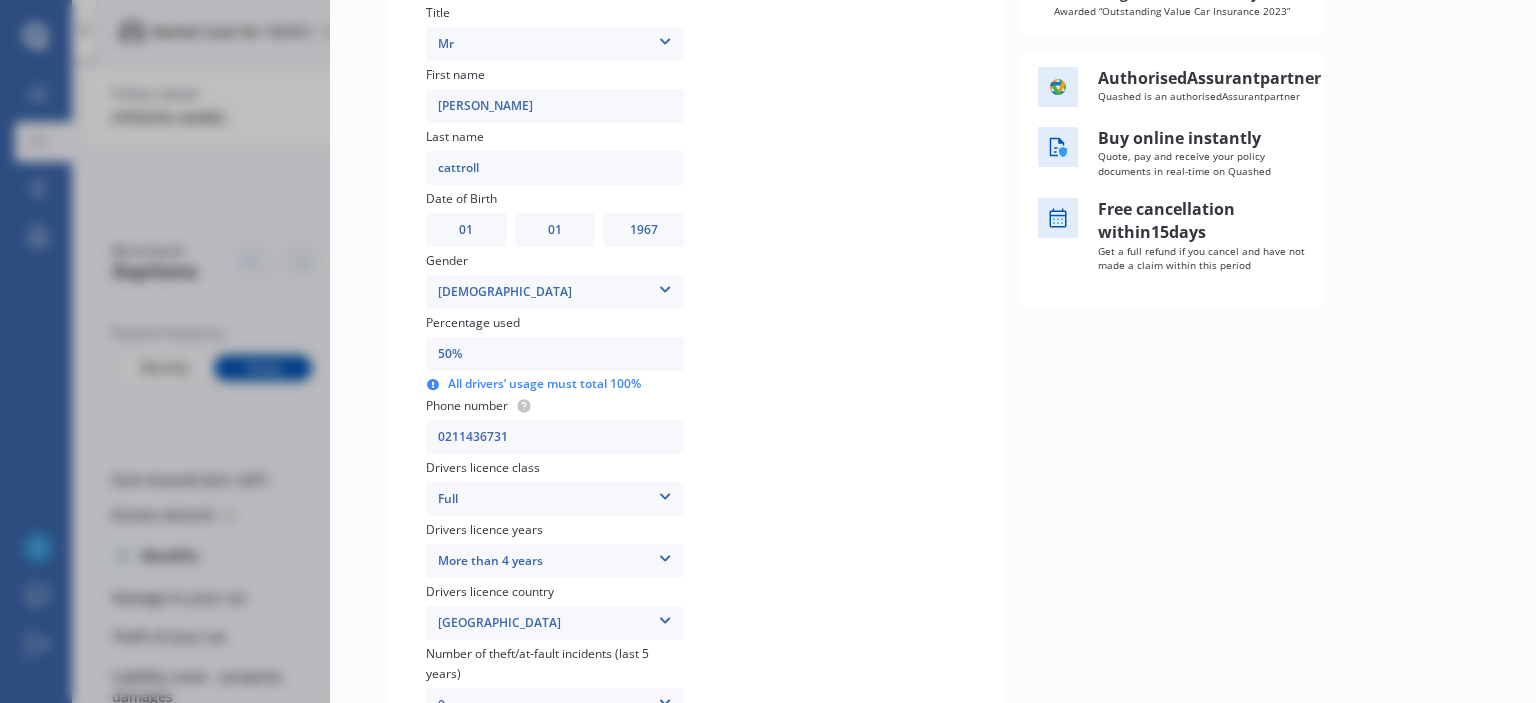 scroll, scrollTop: 300, scrollLeft: 0, axis: vertical 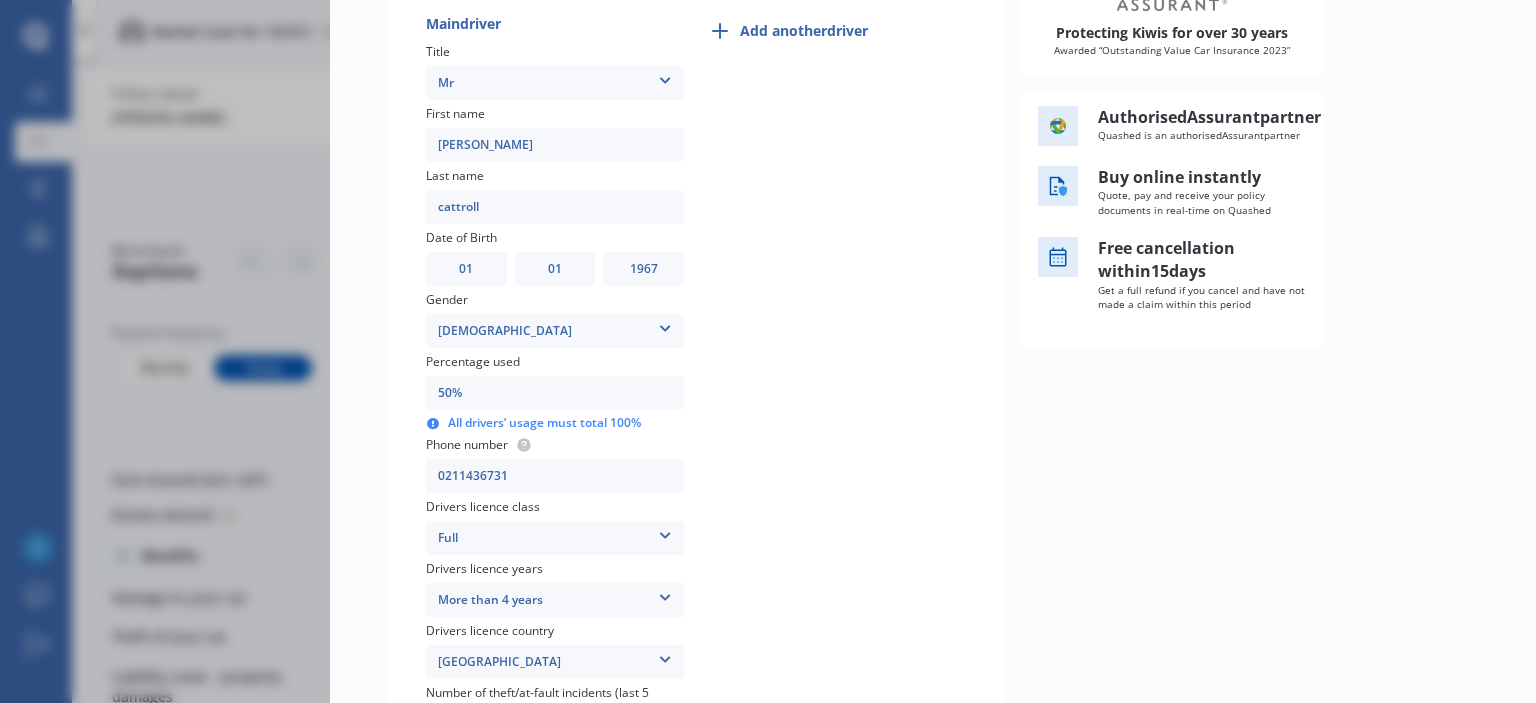 type on "0211436731" 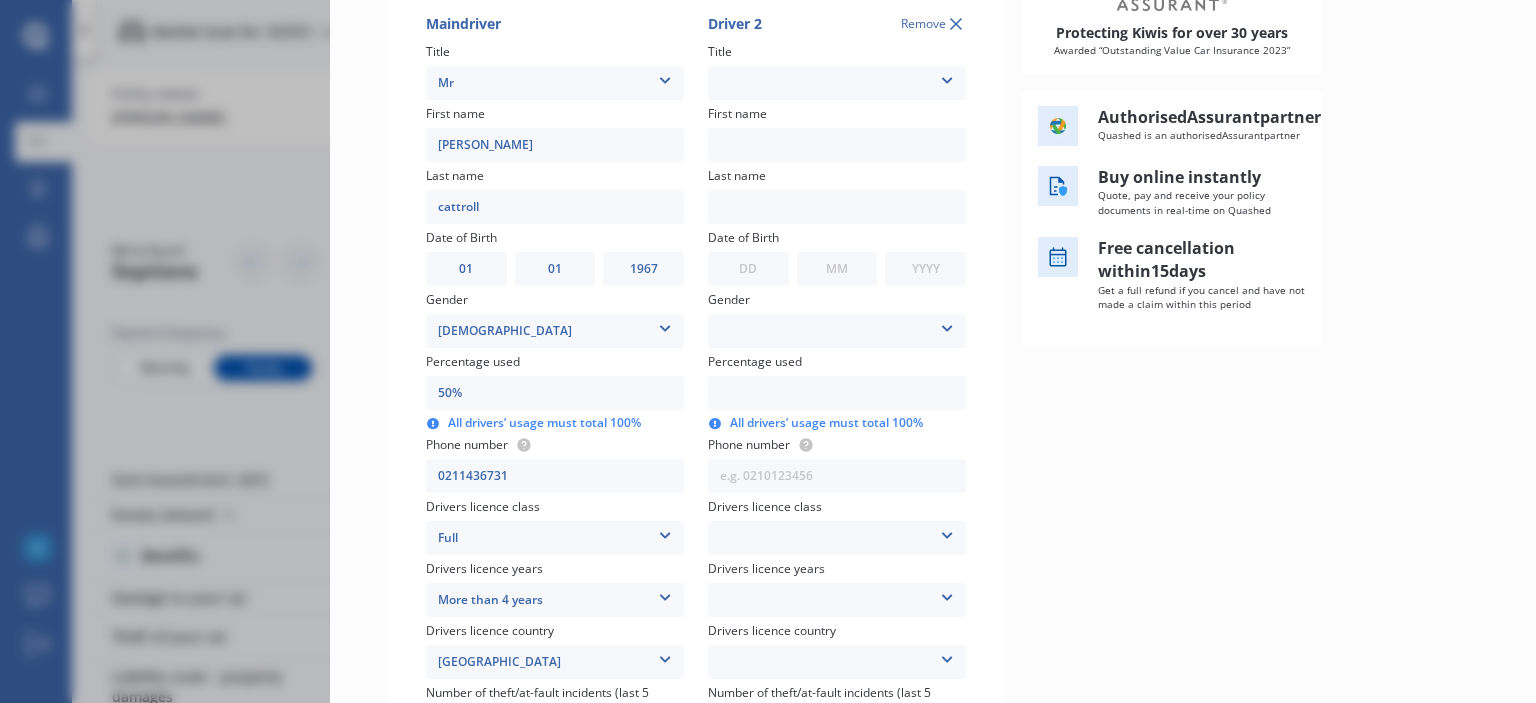 click at bounding box center [947, 77] 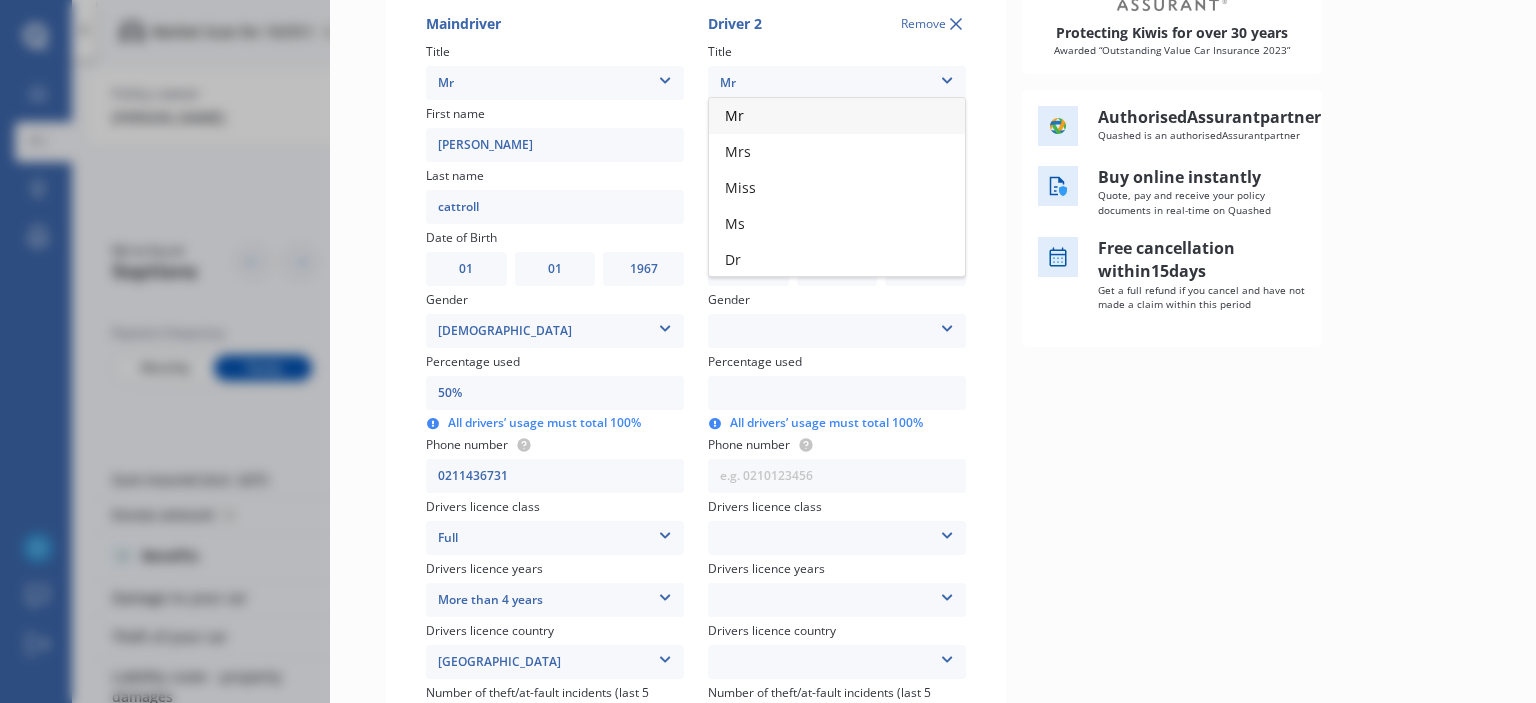 click on "Mr" at bounding box center [837, 116] 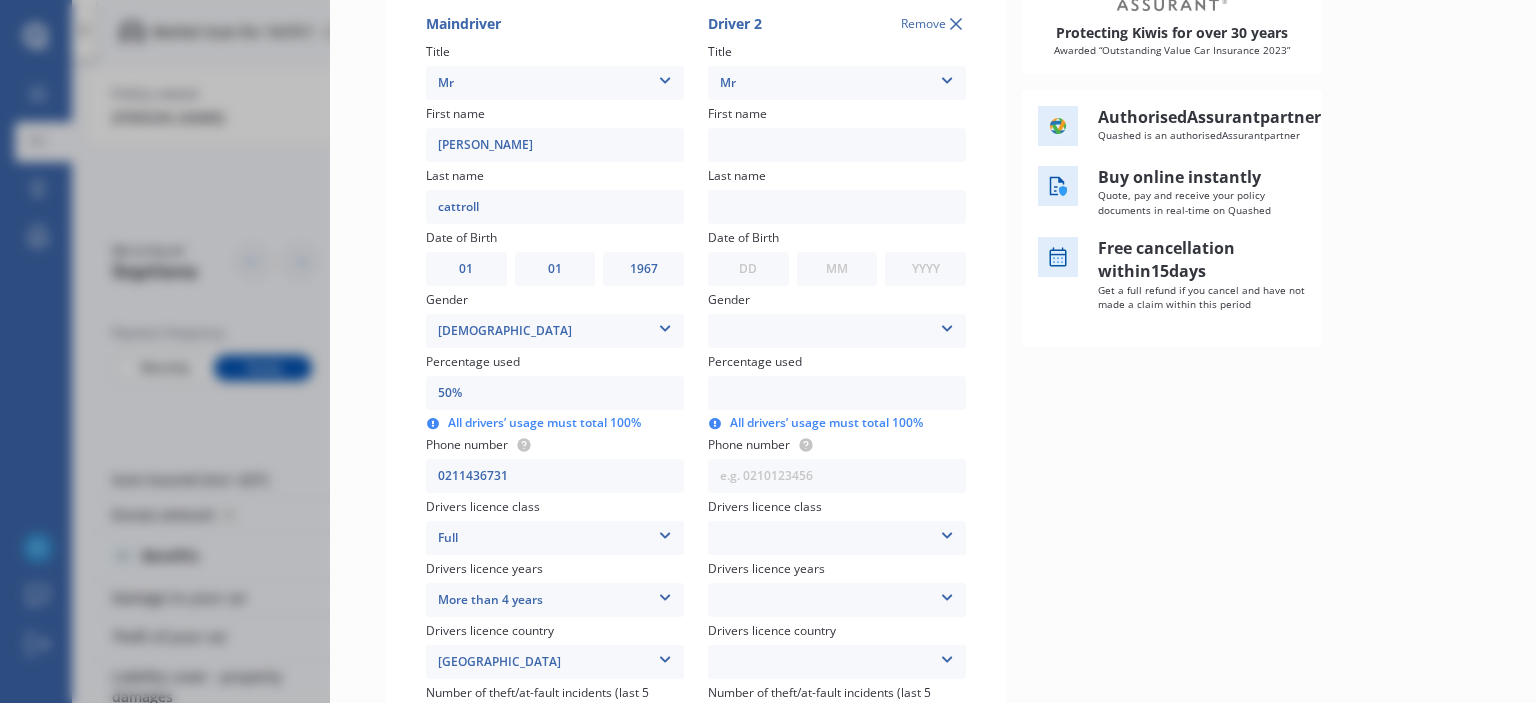 click at bounding box center [837, 145] 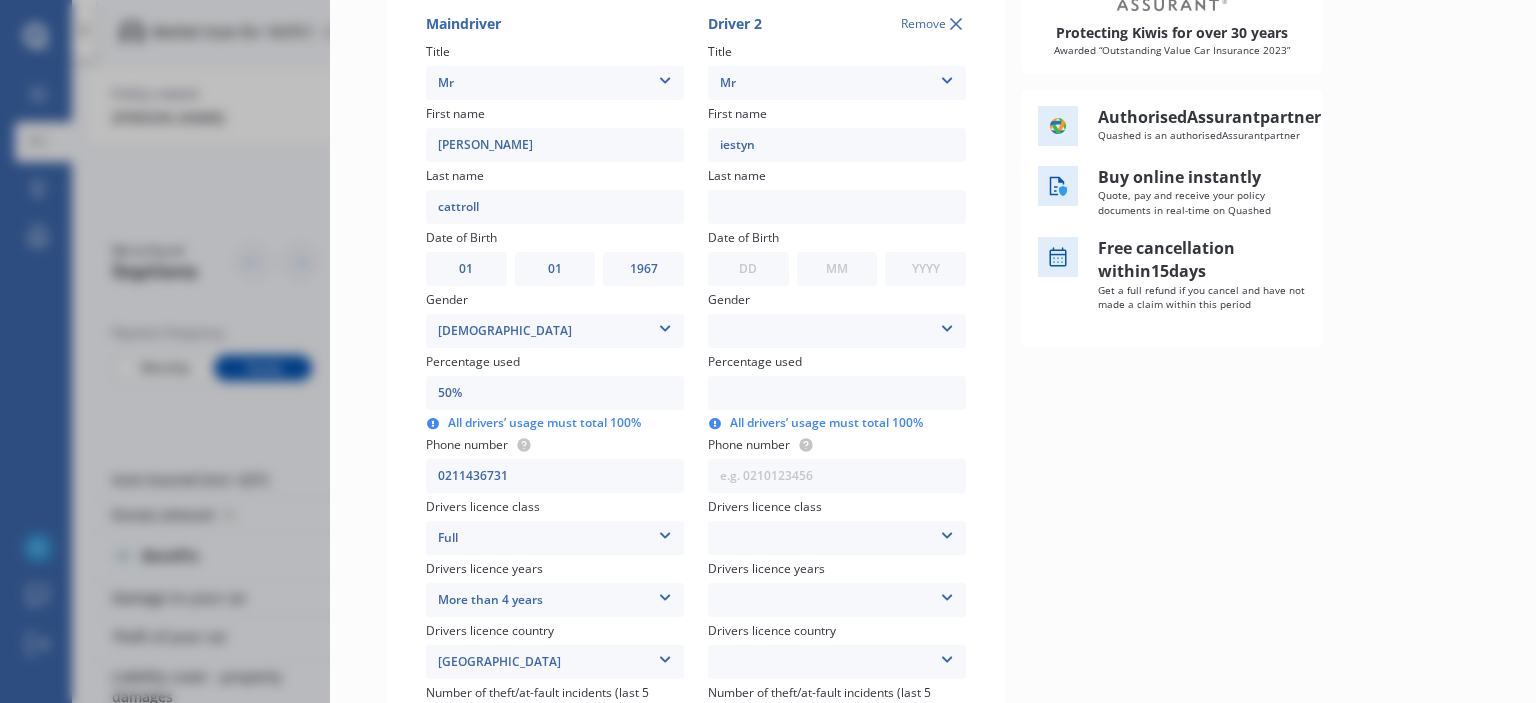 type on "iestyn" 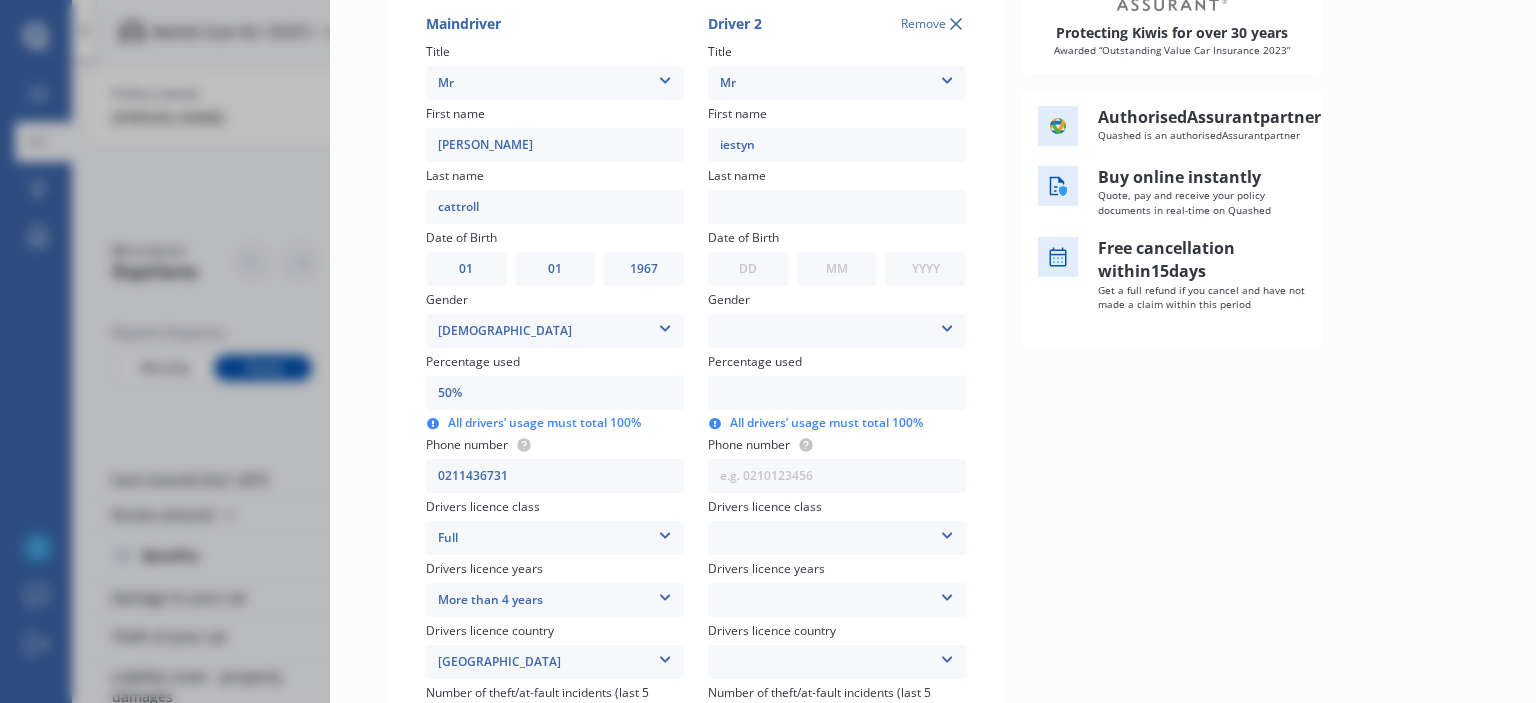 click at bounding box center [837, 207] 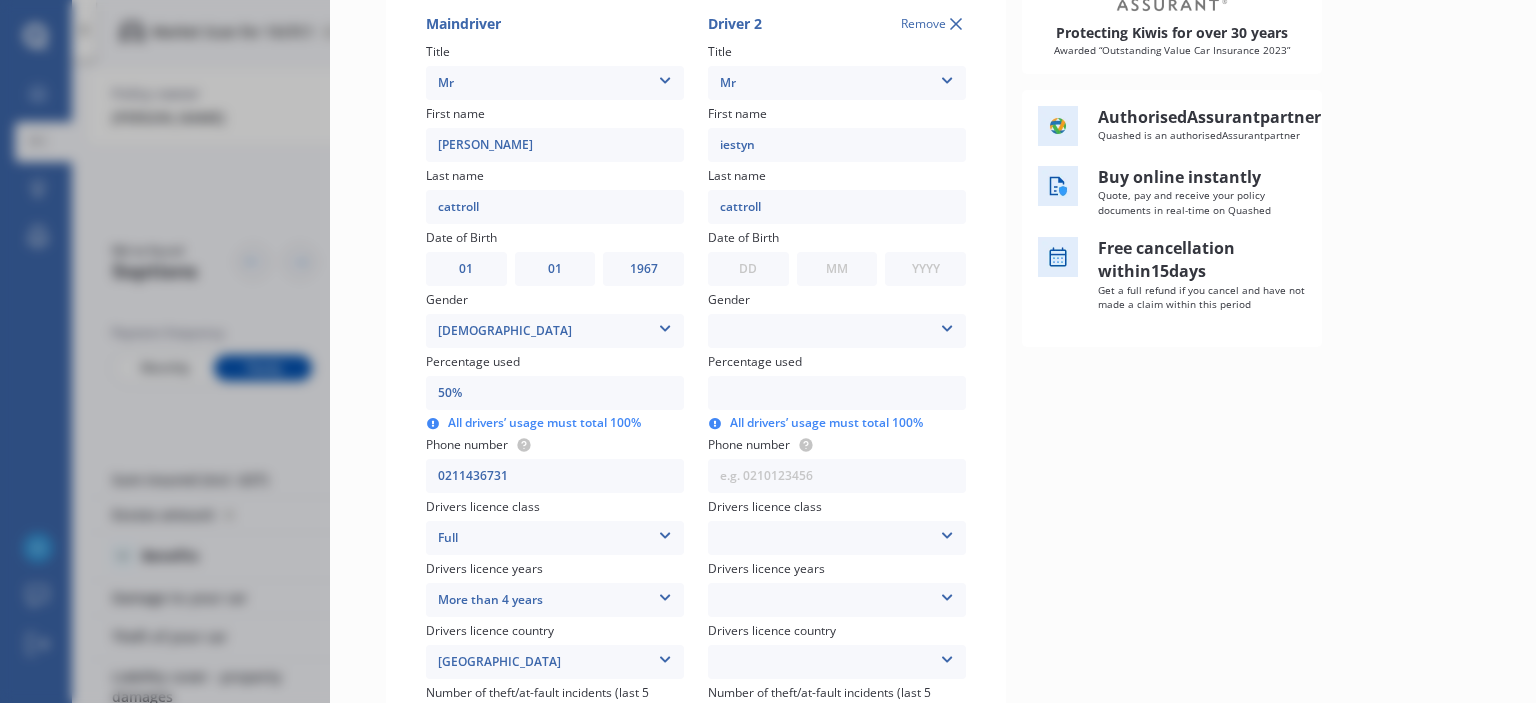 type on "cattroll" 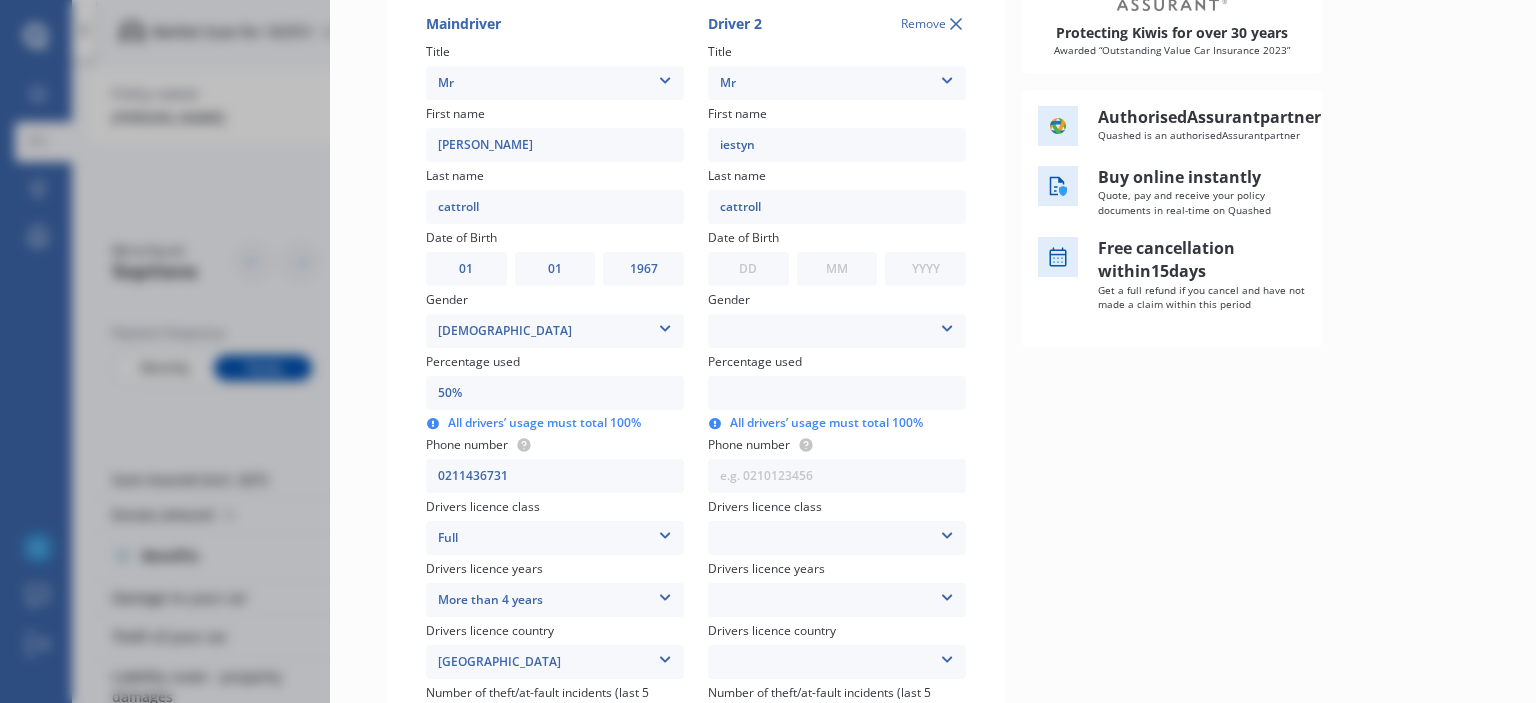 click on "DD 01 02 03 04 05 06 07 08 09 10 11 12 13 14 15 16 17 18 19 20 21 22 23 24 25 26 27 28 29 30 31" at bounding box center (748, 269) 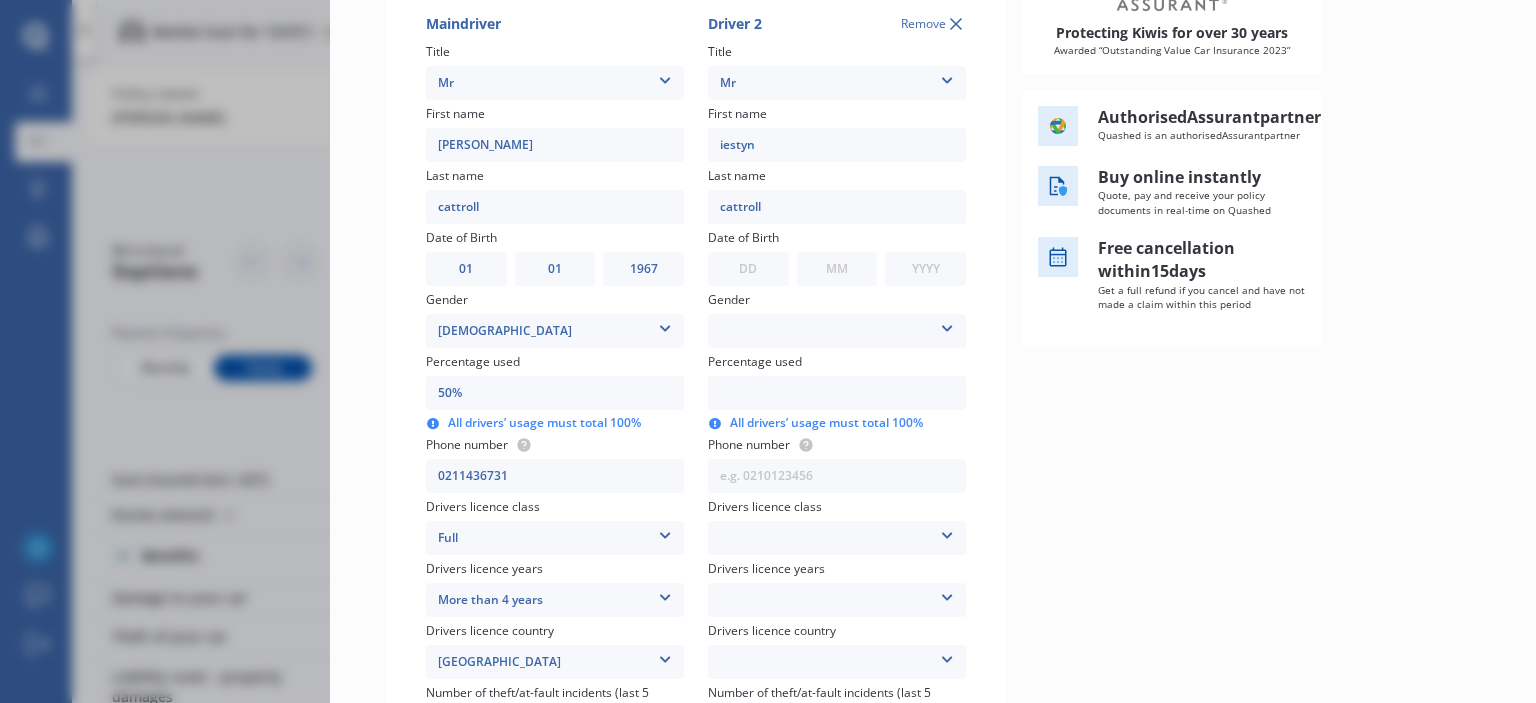 select on "09" 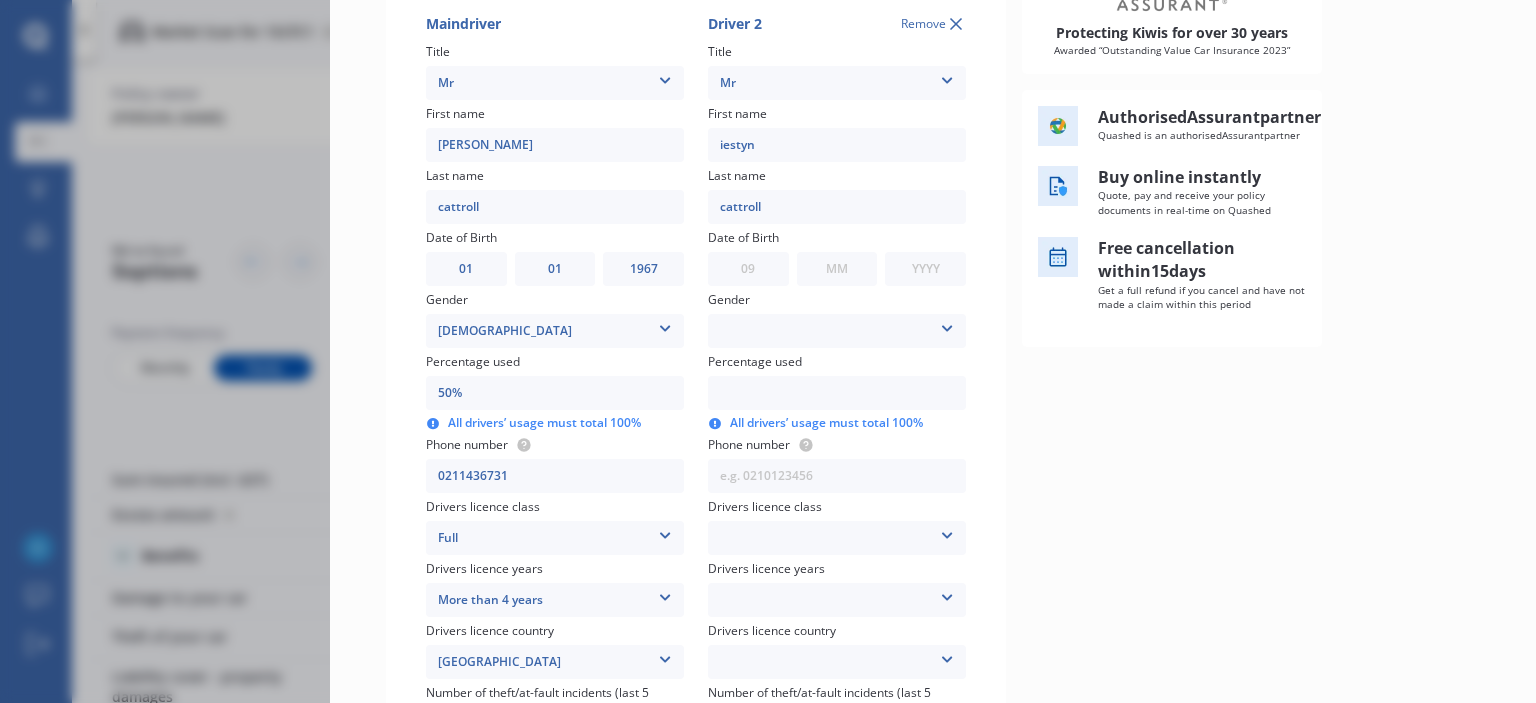 click on "DD 01 02 03 04 05 06 07 08 09 10 11 12 13 14 15 16 17 18 19 20 21 22 23 24 25 26 27 28 29 30 31" at bounding box center [748, 269] 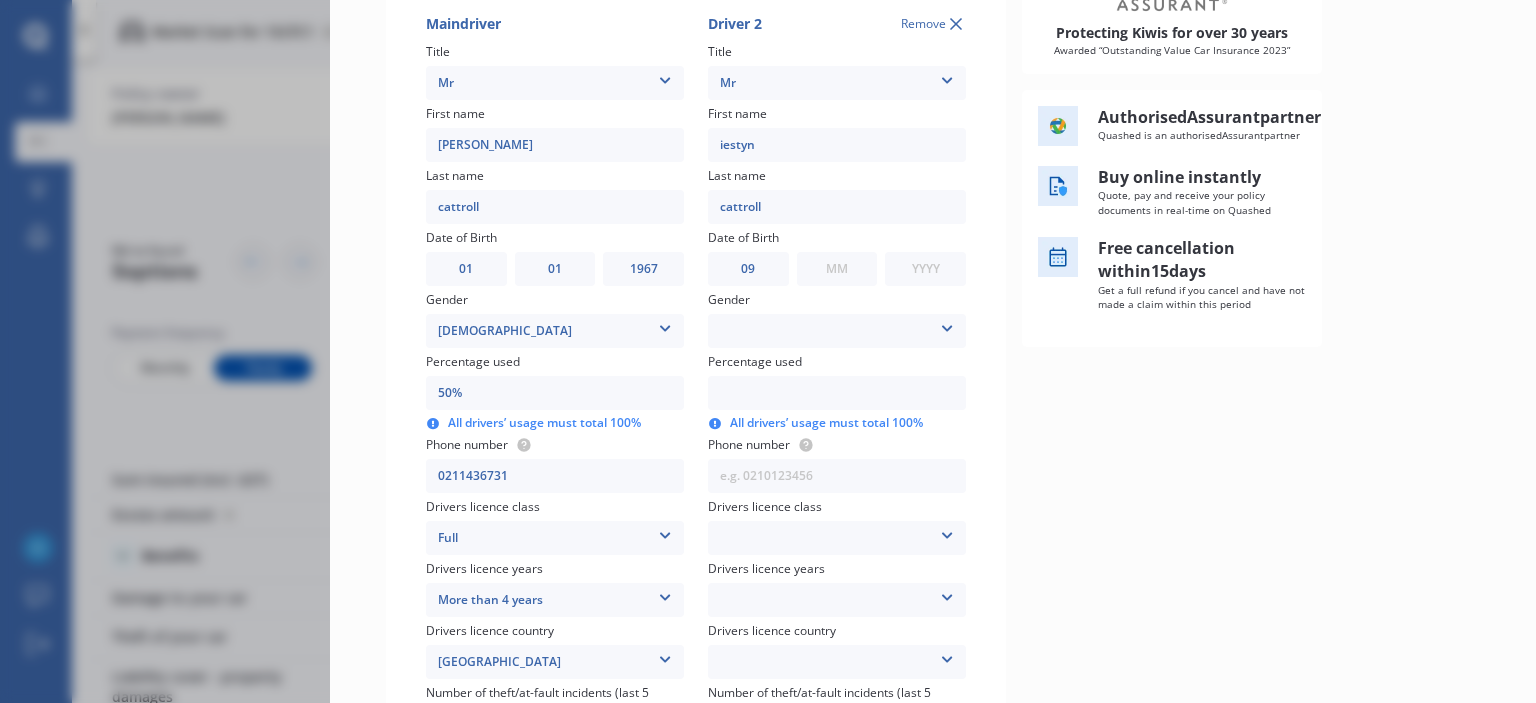 click on "MM 01 02 03 04 05 06 07 08 09 10 11 12" at bounding box center (837, 269) 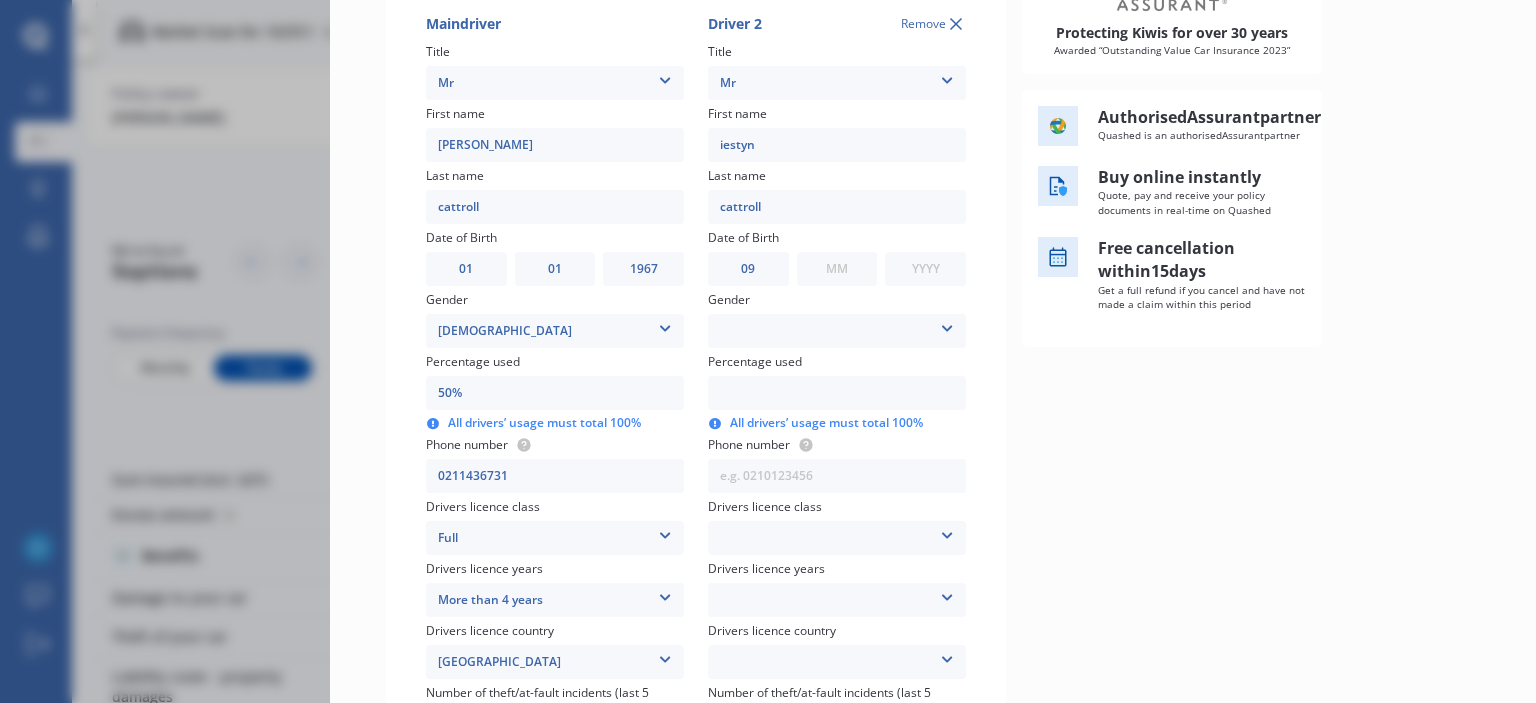 select on "06" 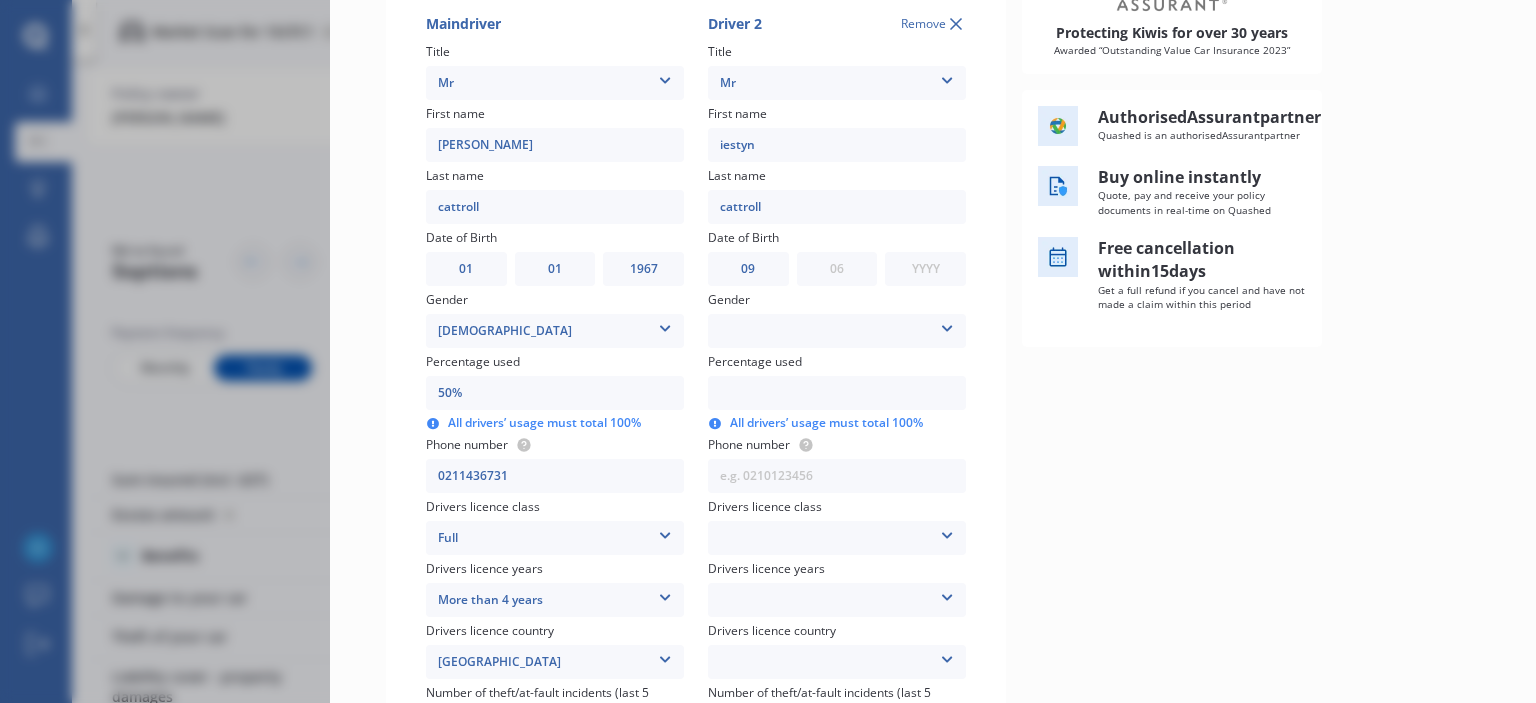 click on "MM 01 02 03 04 05 06 07 08 09 10 11 12" at bounding box center [837, 269] 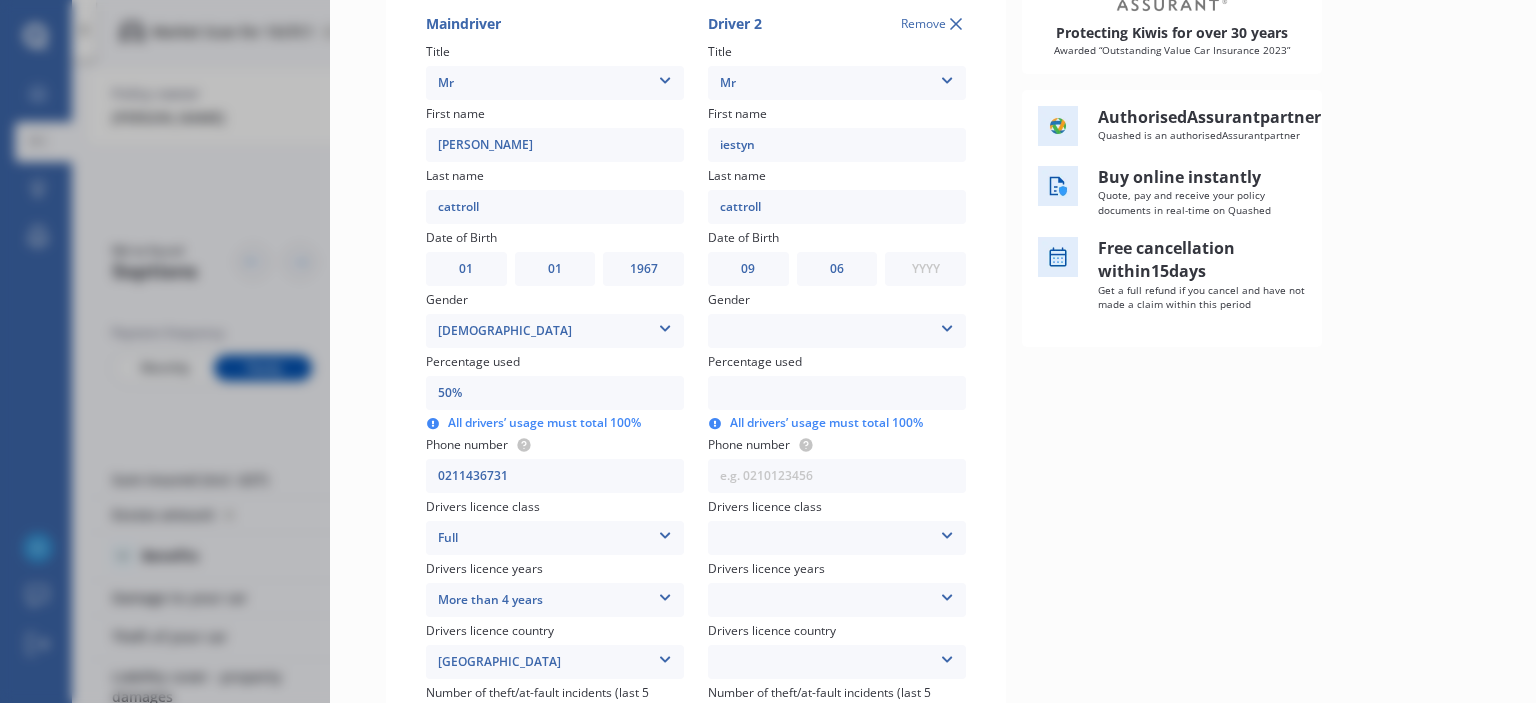 click on "YYYY 2009 2008 2007 2006 2005 2004 2003 2002 2001 2000 1999 1998 1997 1996 1995 1994 1993 1992 1991 1990 1989 1988 1987 1986 1985 1984 1983 1982 1981 1980 1979 1978 1977 1976 1975 1974 1973 1972 1971 1970 1969 1968 1967 1966 1965 1964 1963 1962 1961 1960 1959 1958 1957 1956 1955 1954 1953 1952 1951 1950 1949 1948 1947 1946 1945 1944 1943 1942 1941 1940 1939 1938 1937 1936 1935 1934 1933 1932 1931 1930 1929 1928 1927 1926 1925 1924 1923 1922 1921 1920 1919 1918 1917 1916 1915 1914 1913 1912 1911 1910" at bounding box center [925, 269] 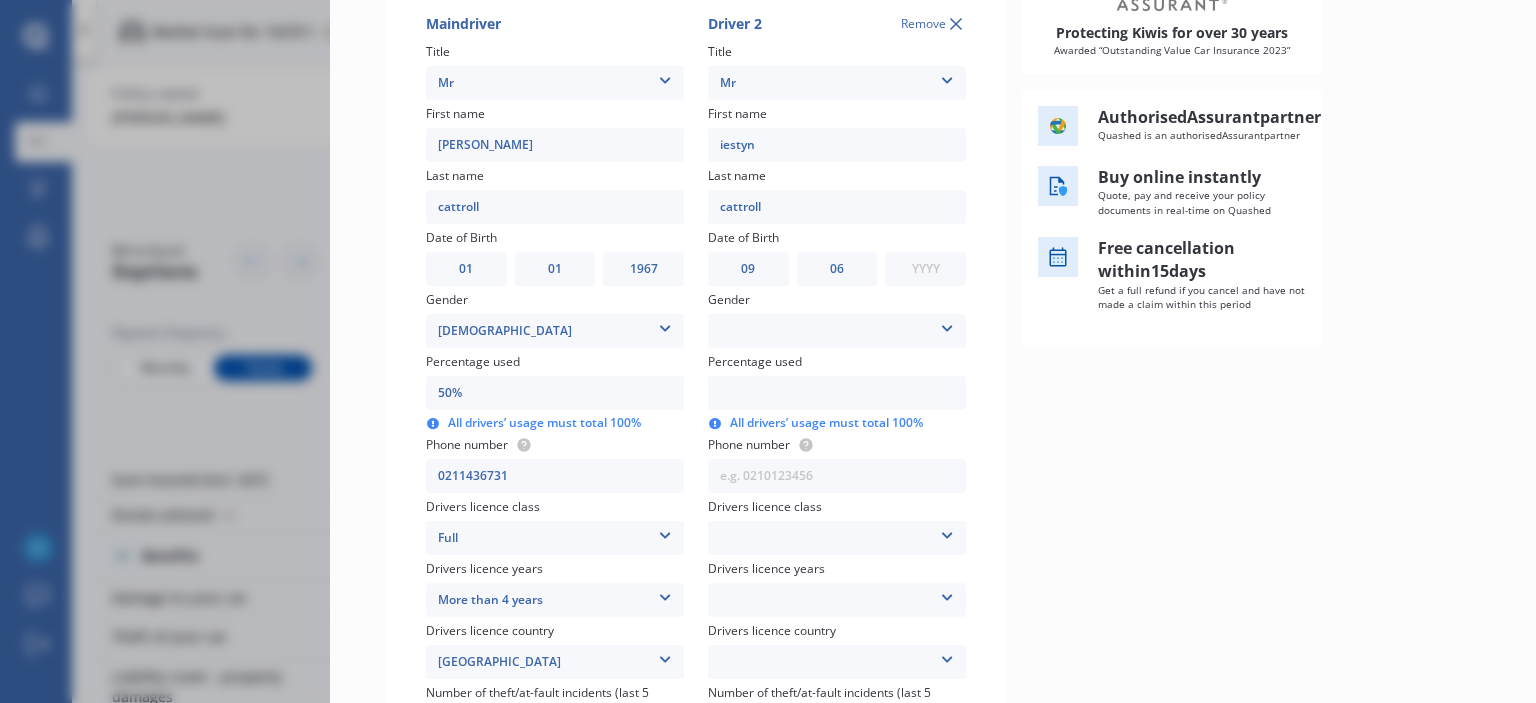 select on "2003" 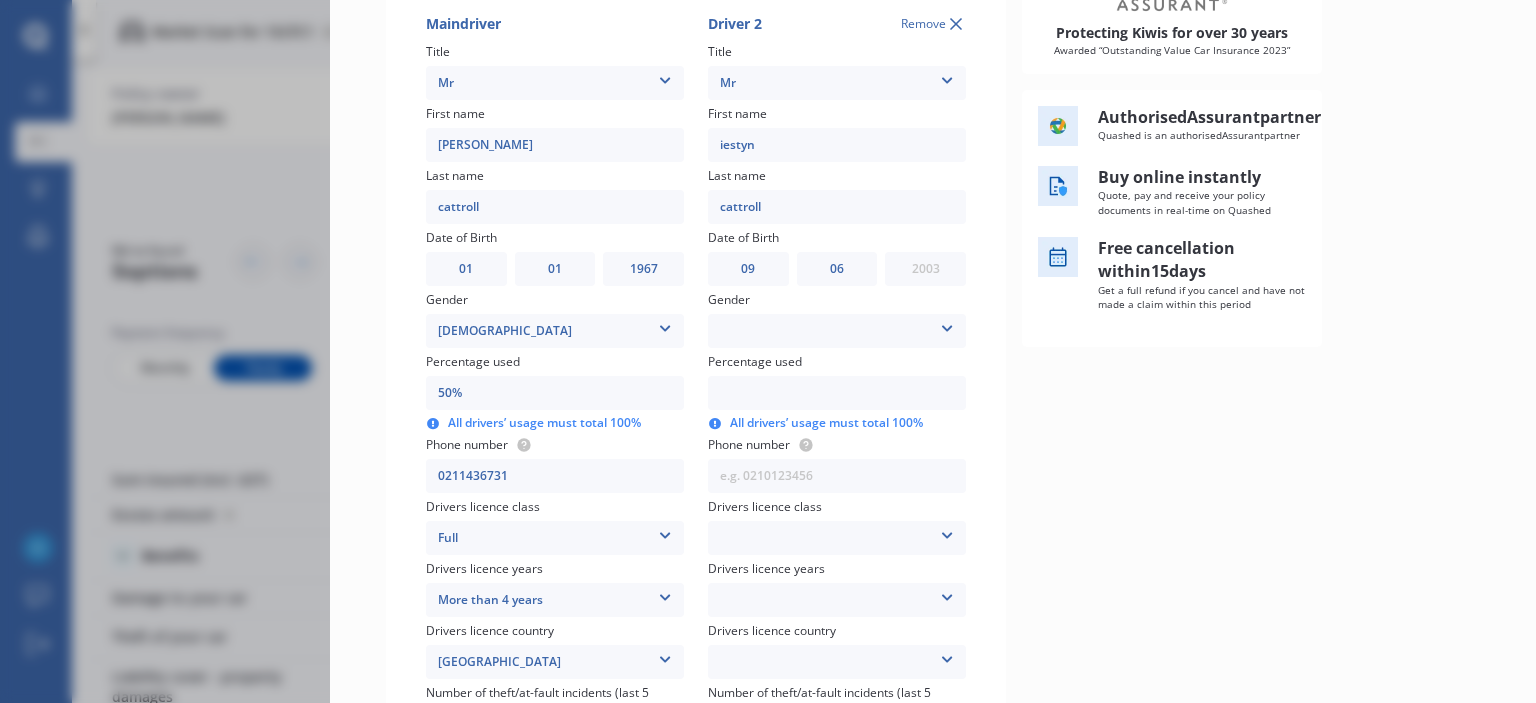 click on "YYYY 2009 2008 2007 2006 2005 2004 2003 2002 2001 2000 1999 1998 1997 1996 1995 1994 1993 1992 1991 1990 1989 1988 1987 1986 1985 1984 1983 1982 1981 1980 1979 1978 1977 1976 1975 1974 1973 1972 1971 1970 1969 1968 1967 1966 1965 1964 1963 1962 1961 1960 1959 1958 1957 1956 1955 1954 1953 1952 1951 1950 1949 1948 1947 1946 1945 1944 1943 1942 1941 1940 1939 1938 1937 1936 1935 1934 1933 1932 1931 1930 1929 1928 1927 1926 1925 1924 1923 1922 1921 1920 1919 1918 1917 1916 1915 1914 1913 1912 1911 1910" at bounding box center [925, 269] 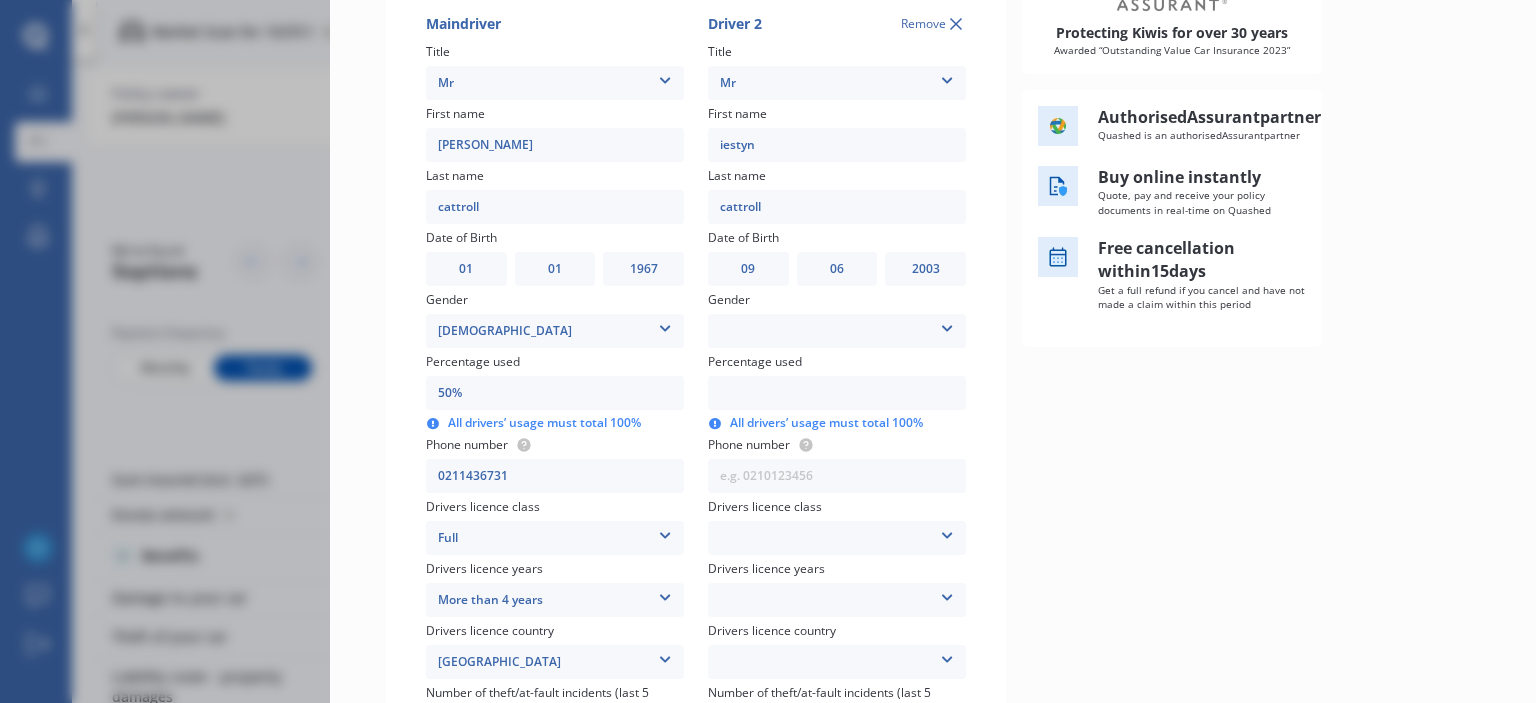 click at bounding box center [947, 325] 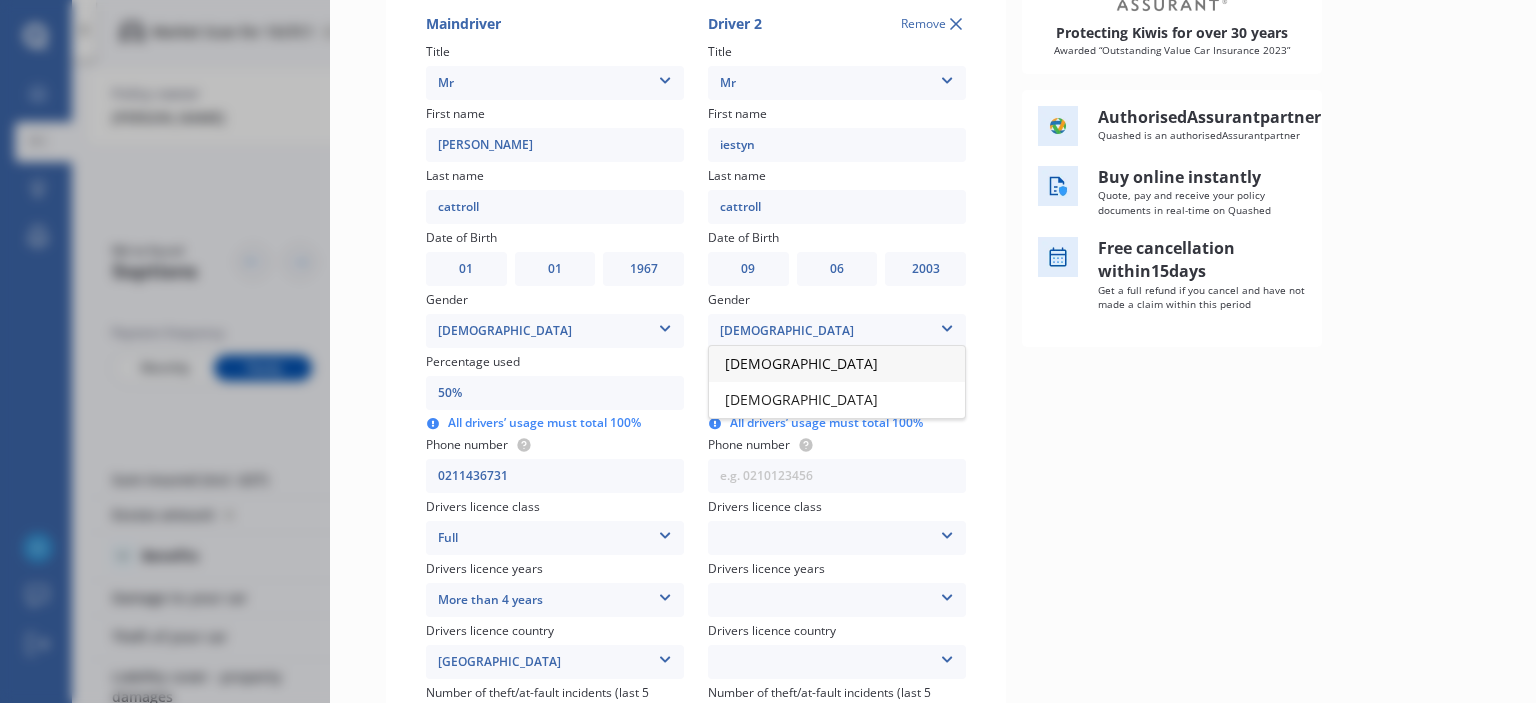 click on "[DEMOGRAPHIC_DATA]" at bounding box center (837, 364) 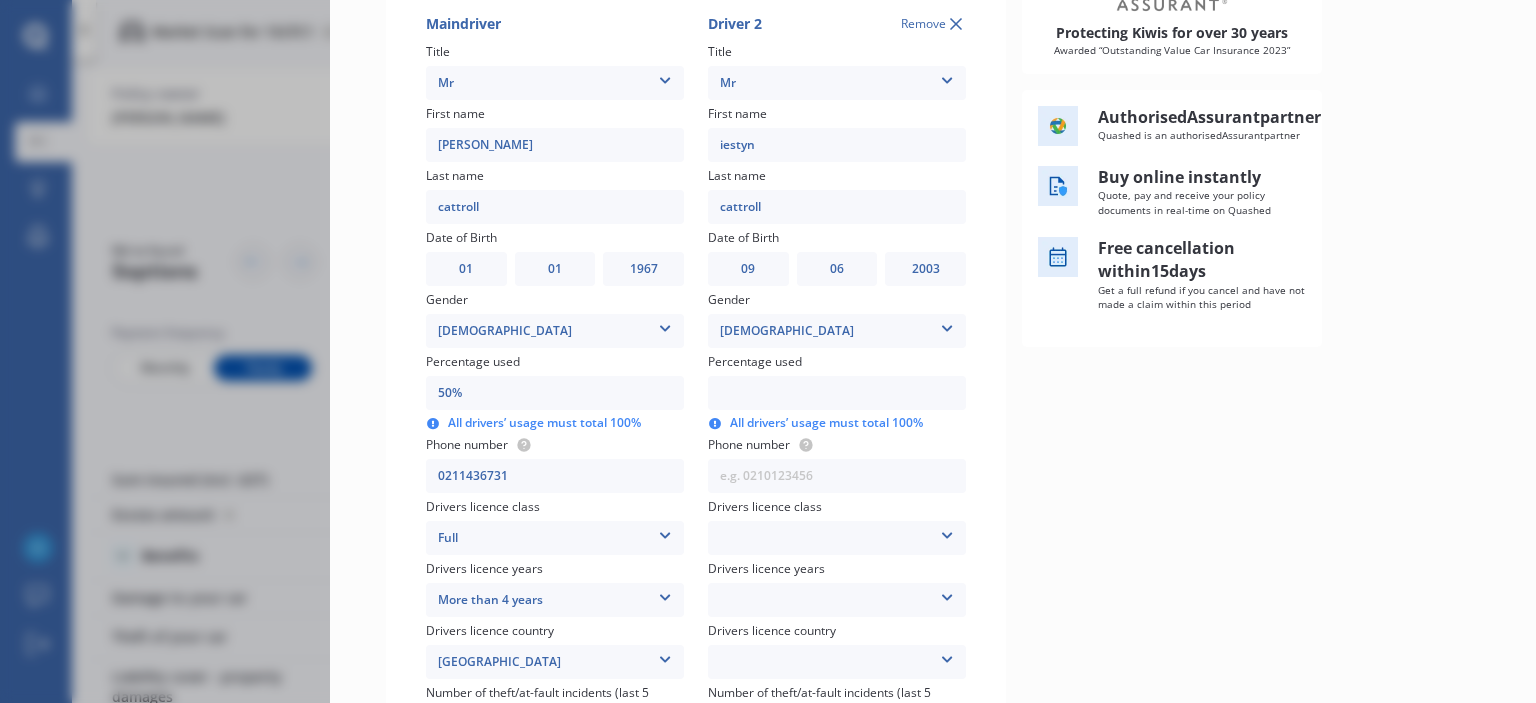 click at bounding box center (837, 393) 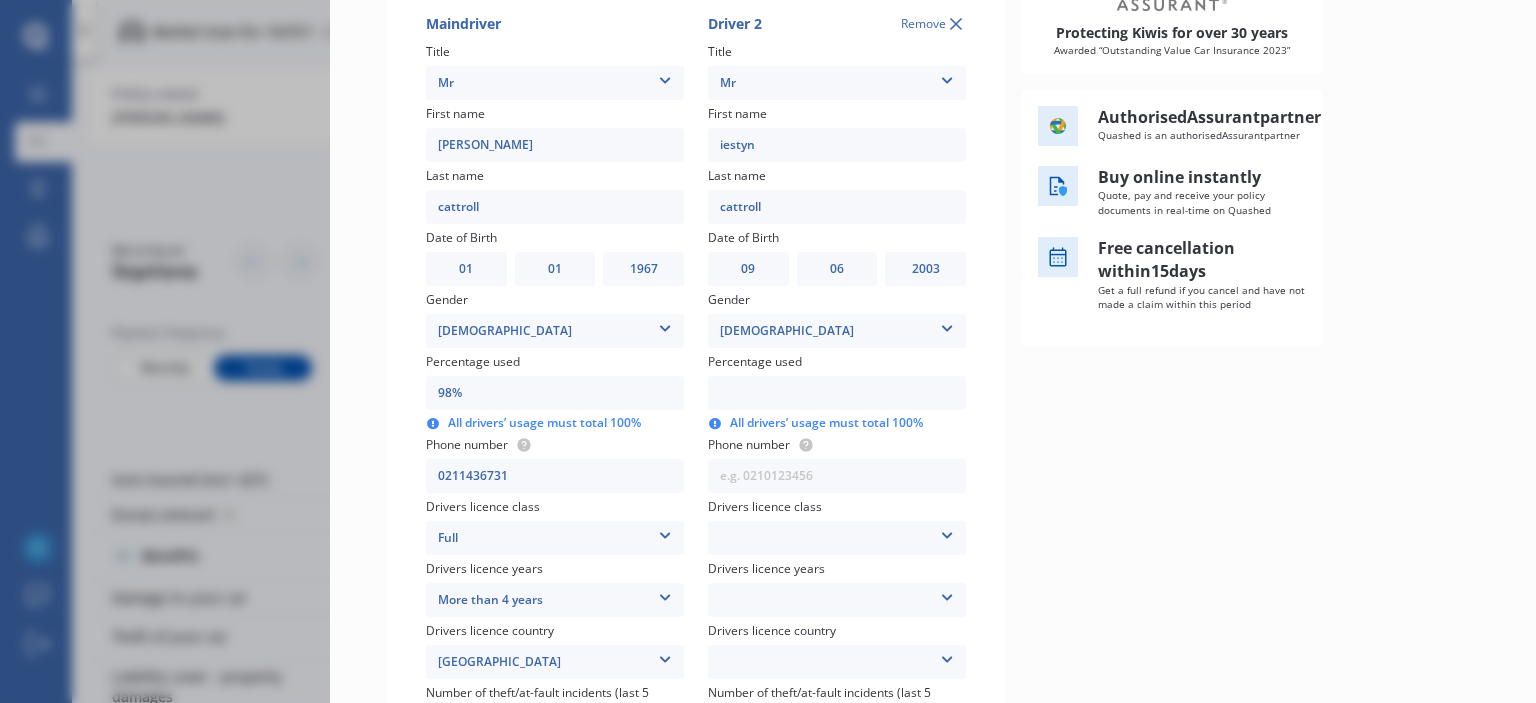 type on "2%" 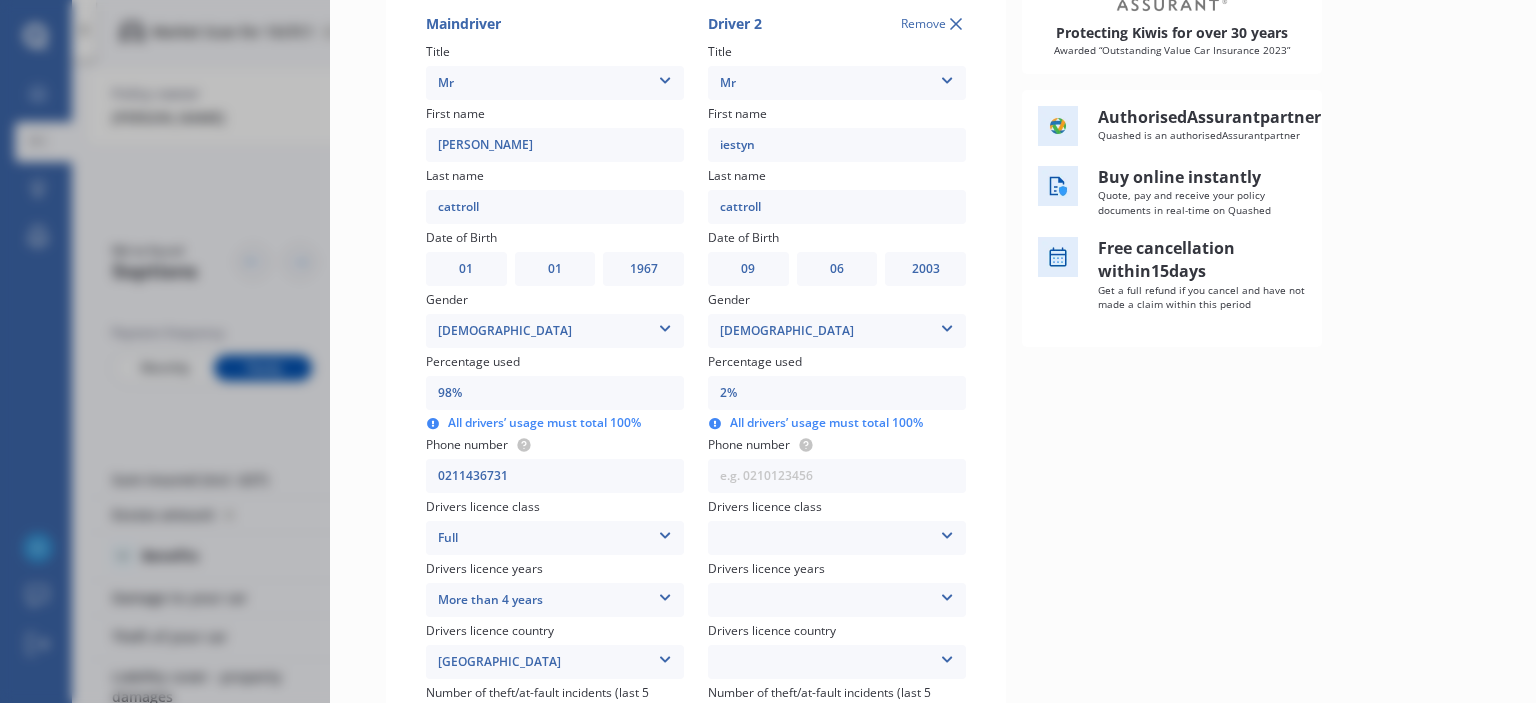 type on "80%" 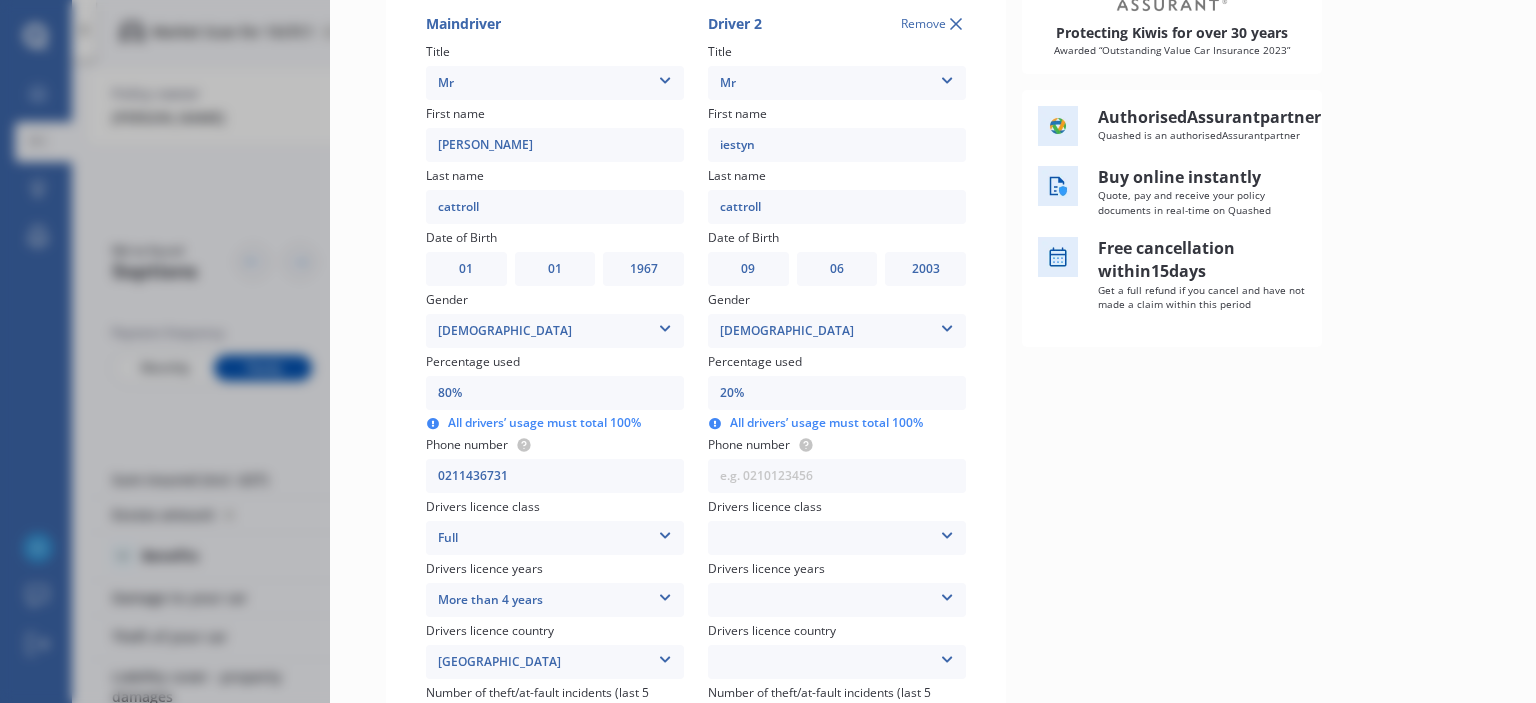 type on "20%" 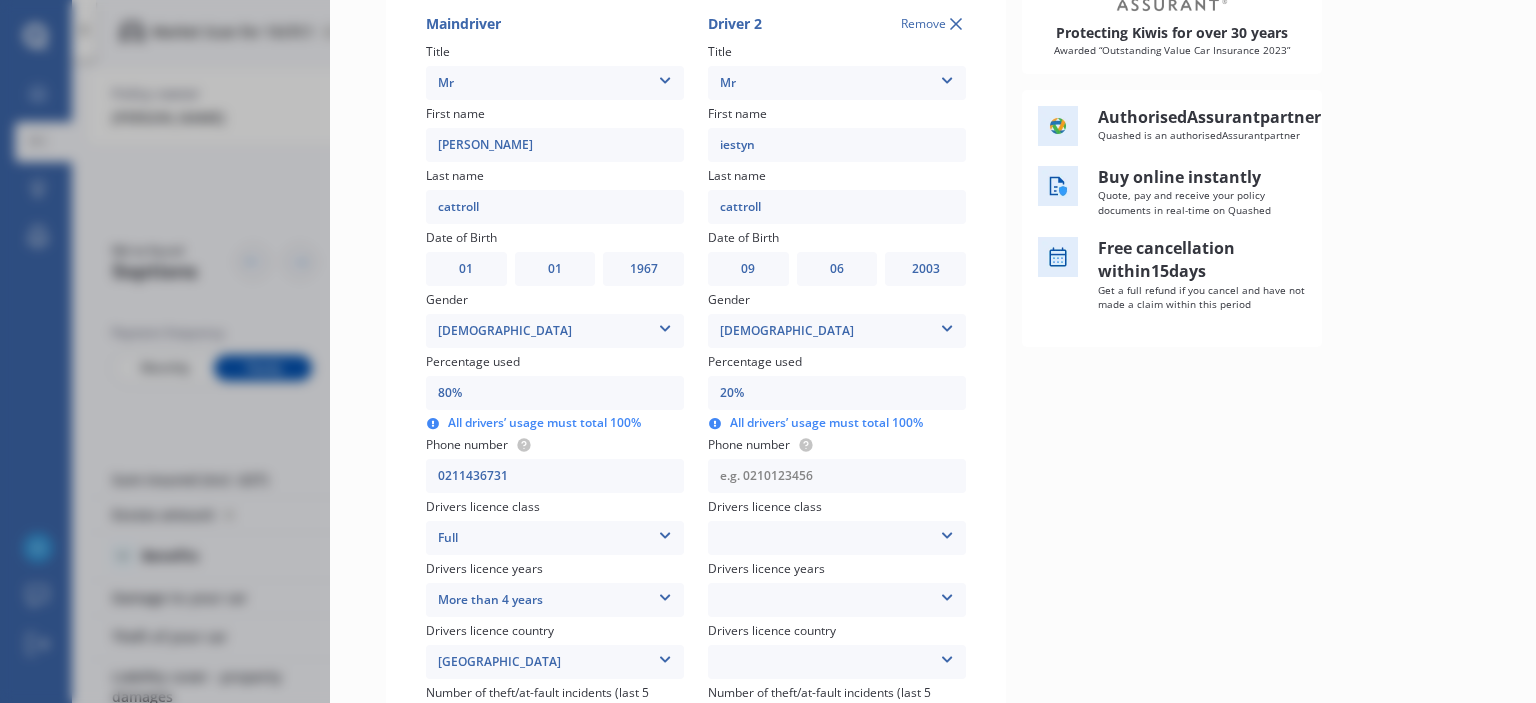click at bounding box center [837, 476] 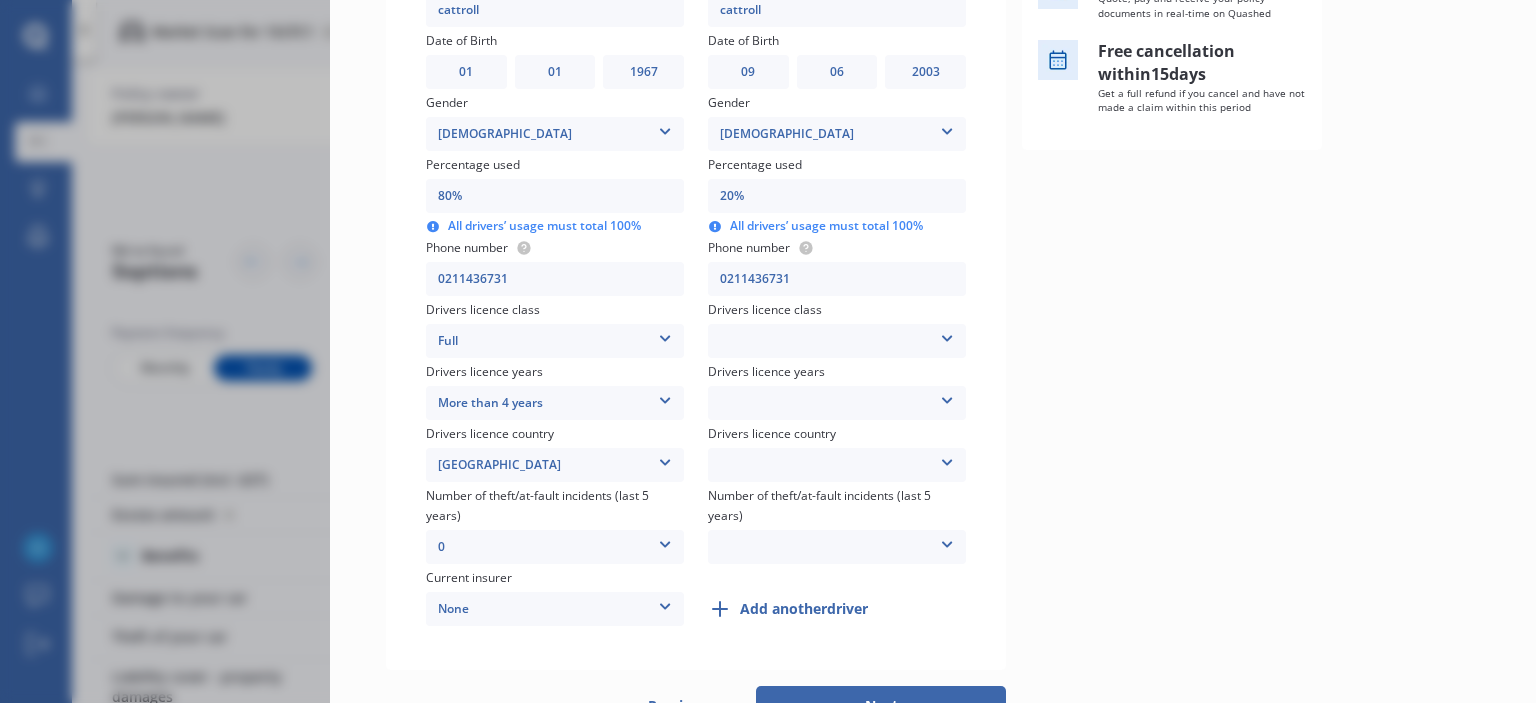 scroll, scrollTop: 500, scrollLeft: 0, axis: vertical 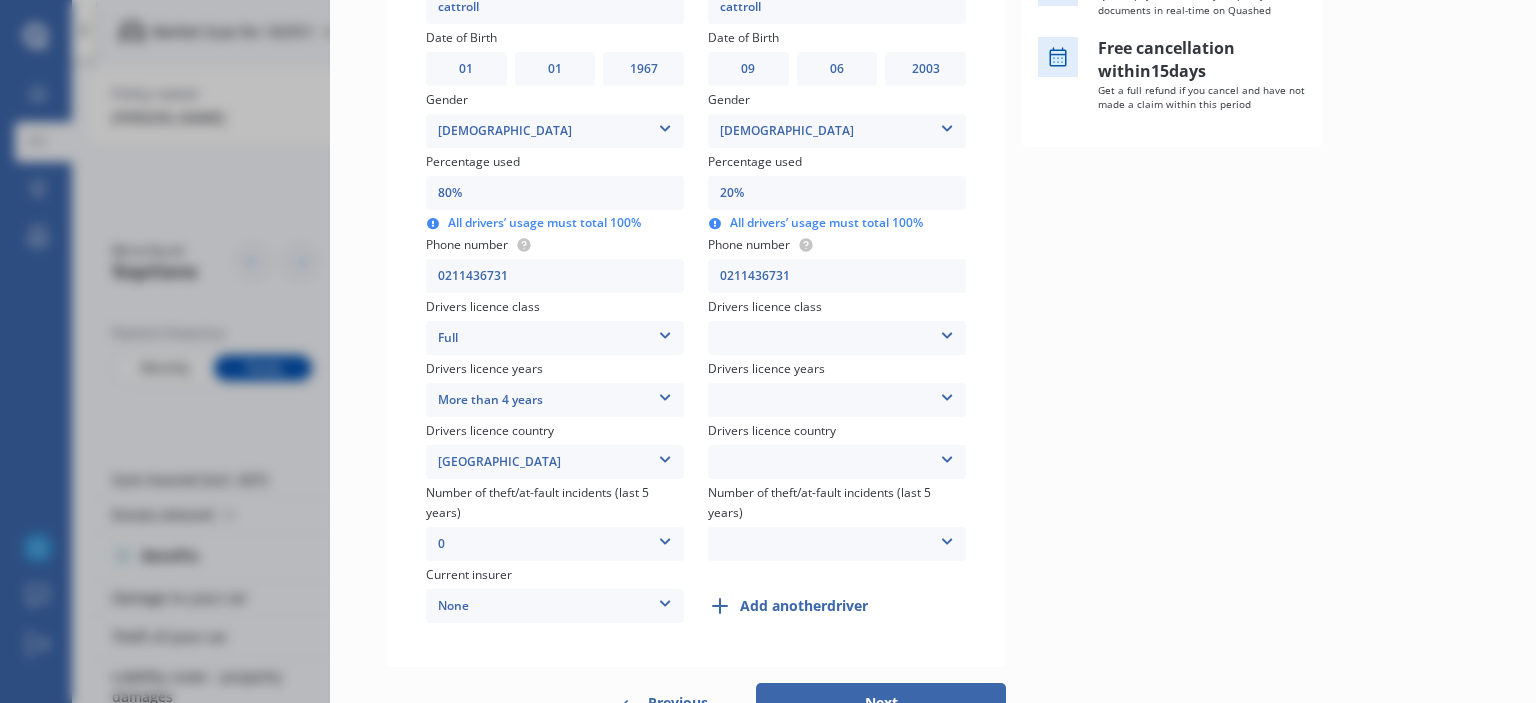 type on "0211436731" 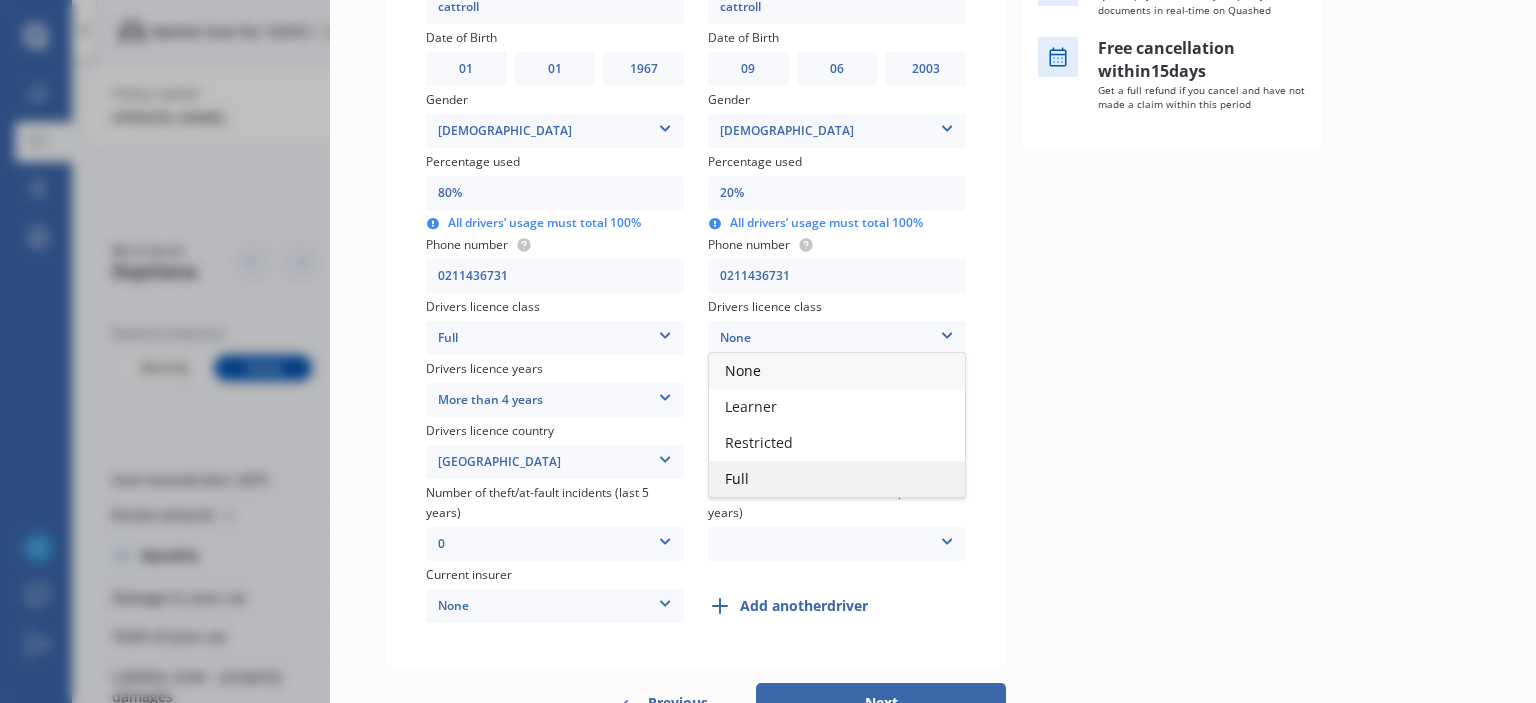 click on "Full" at bounding box center (837, 479) 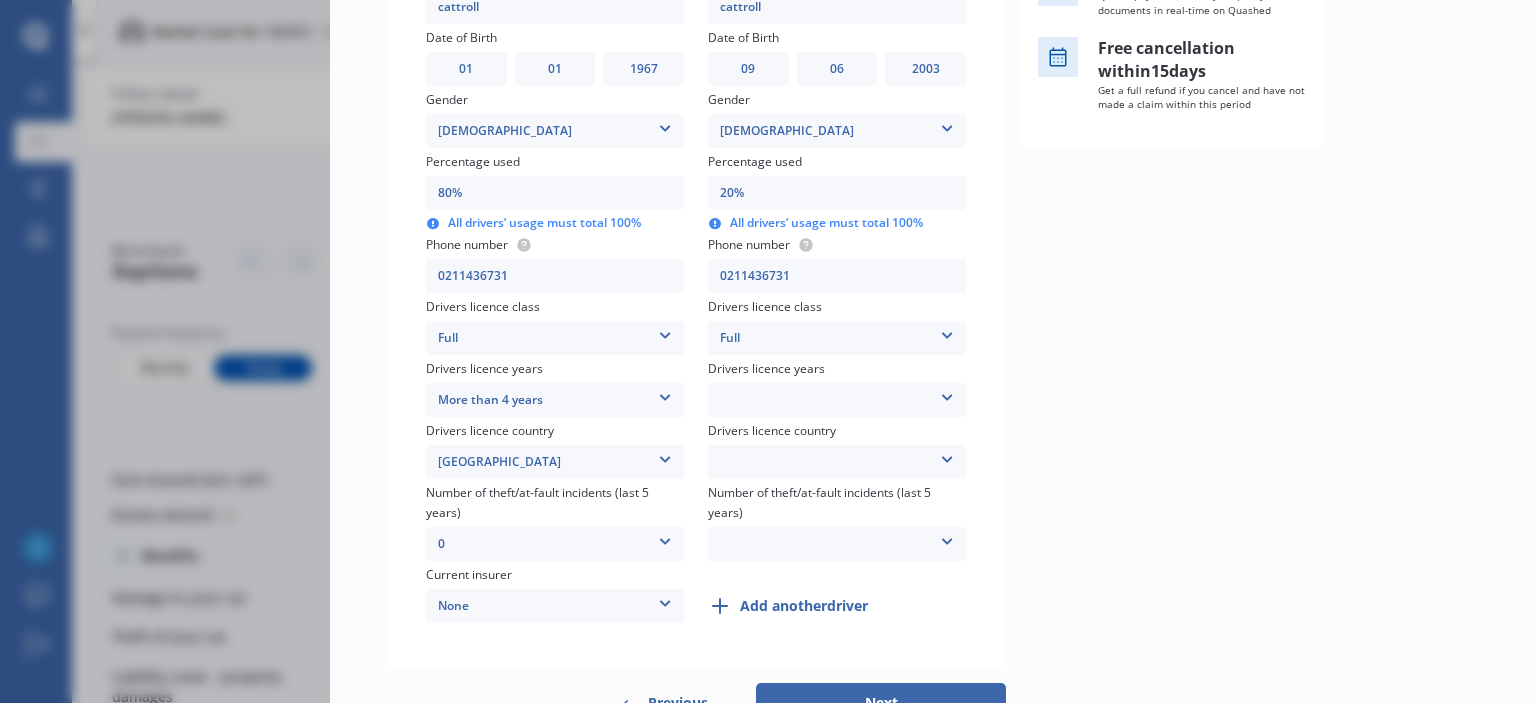 click at bounding box center [947, 394] 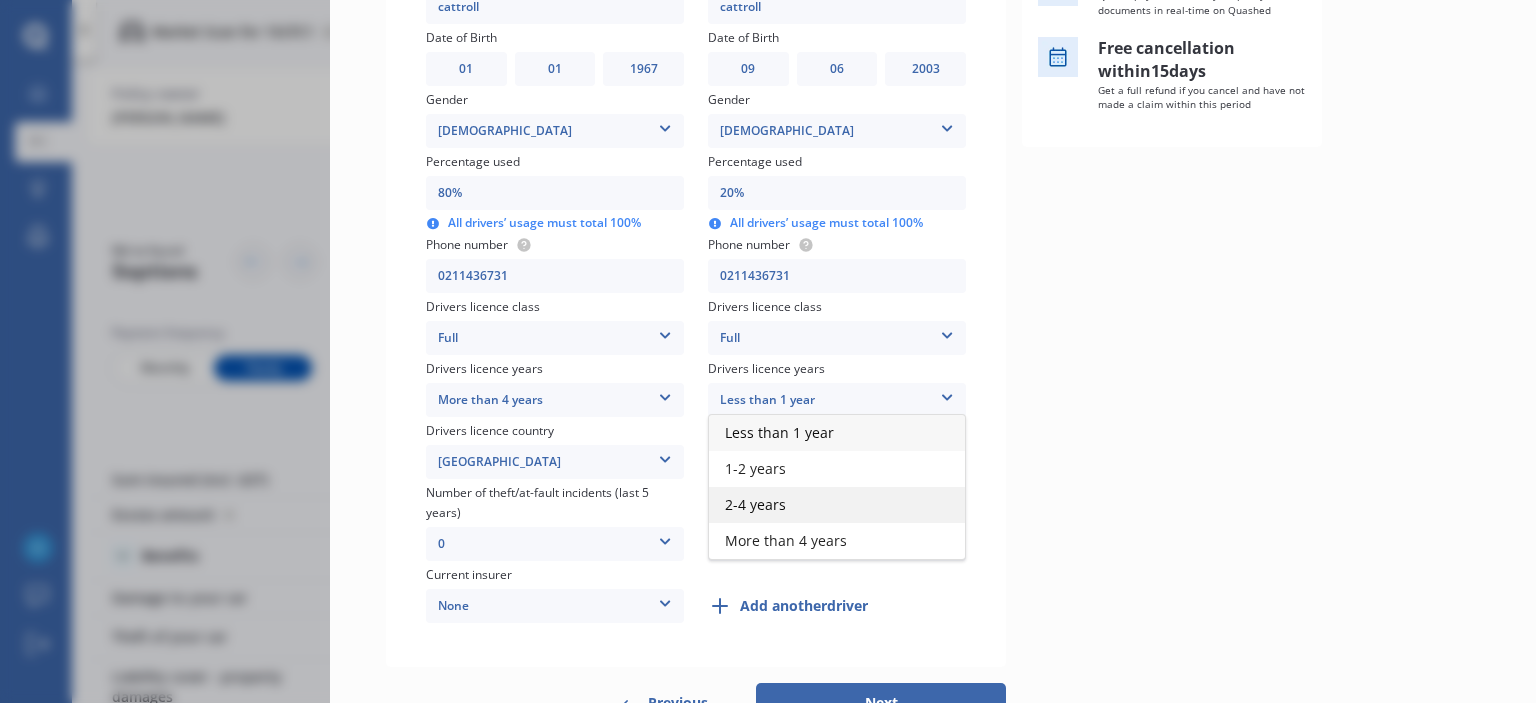 click on "2-4 years" at bounding box center [837, 505] 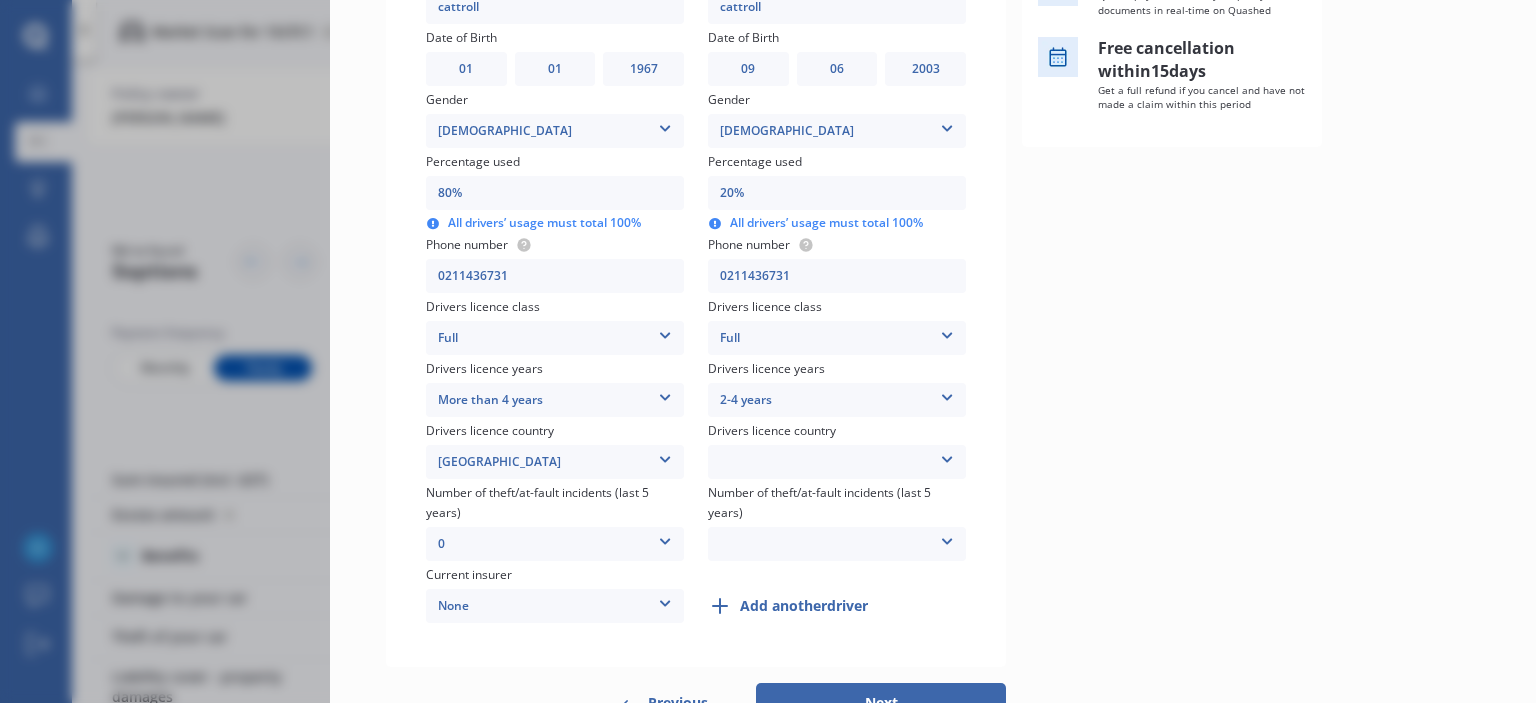 click at bounding box center [947, 456] 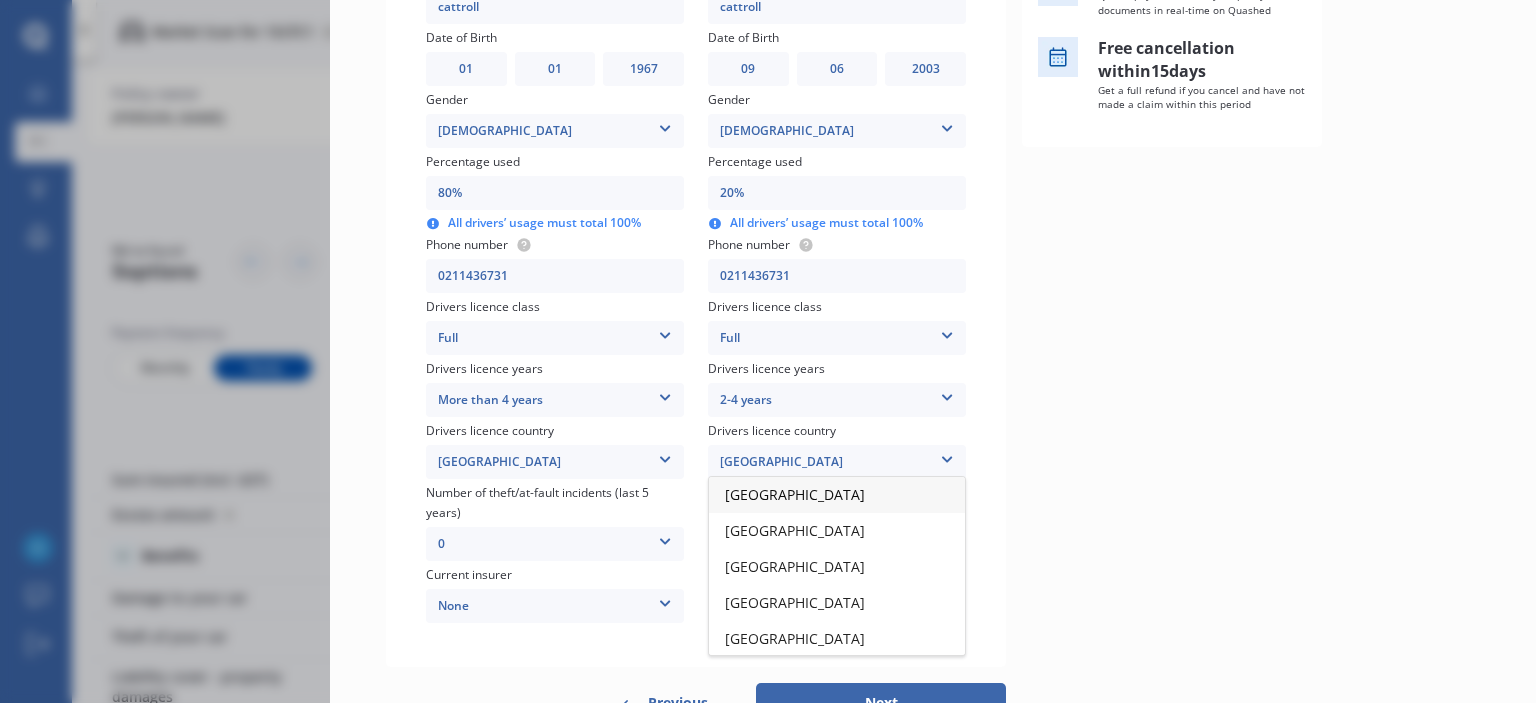 click on "[GEOGRAPHIC_DATA]" at bounding box center [837, 495] 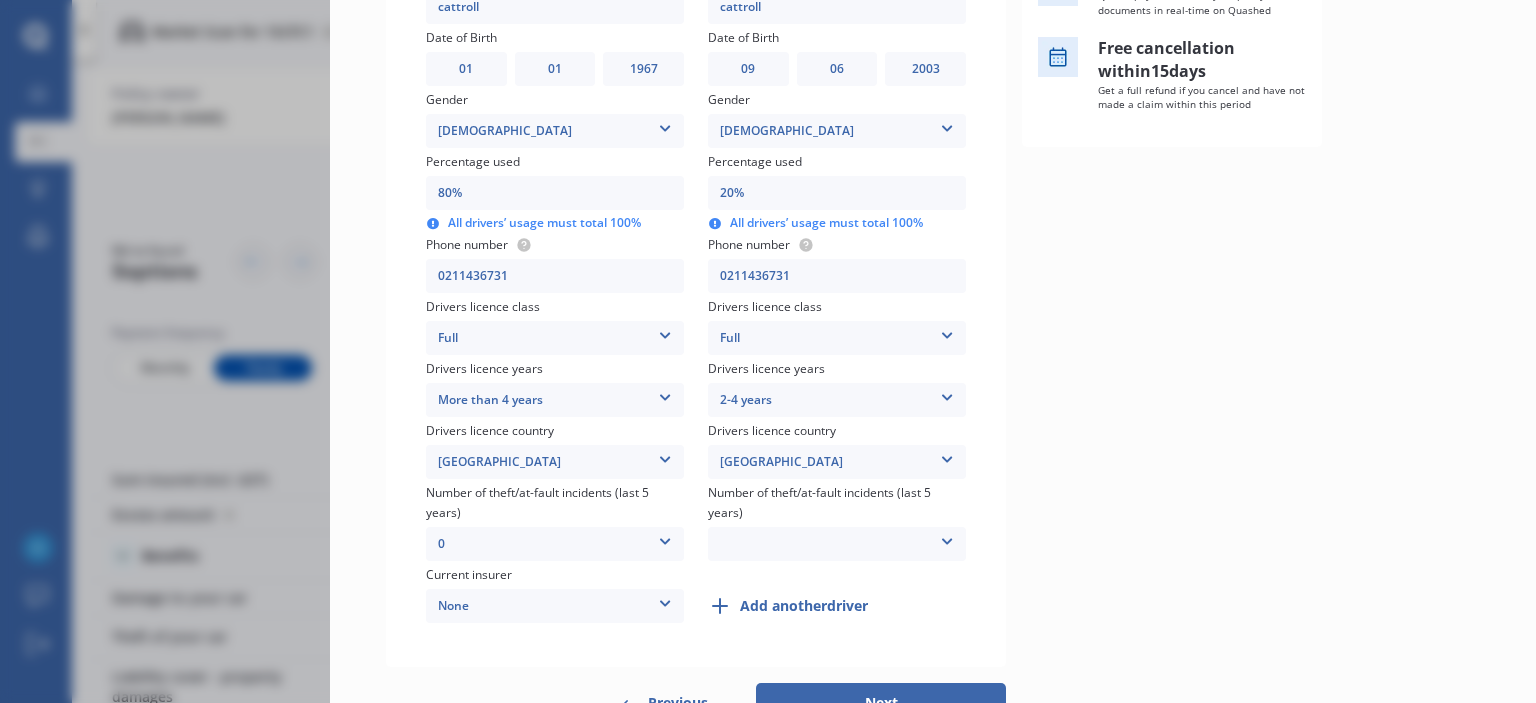 click at bounding box center [947, 538] 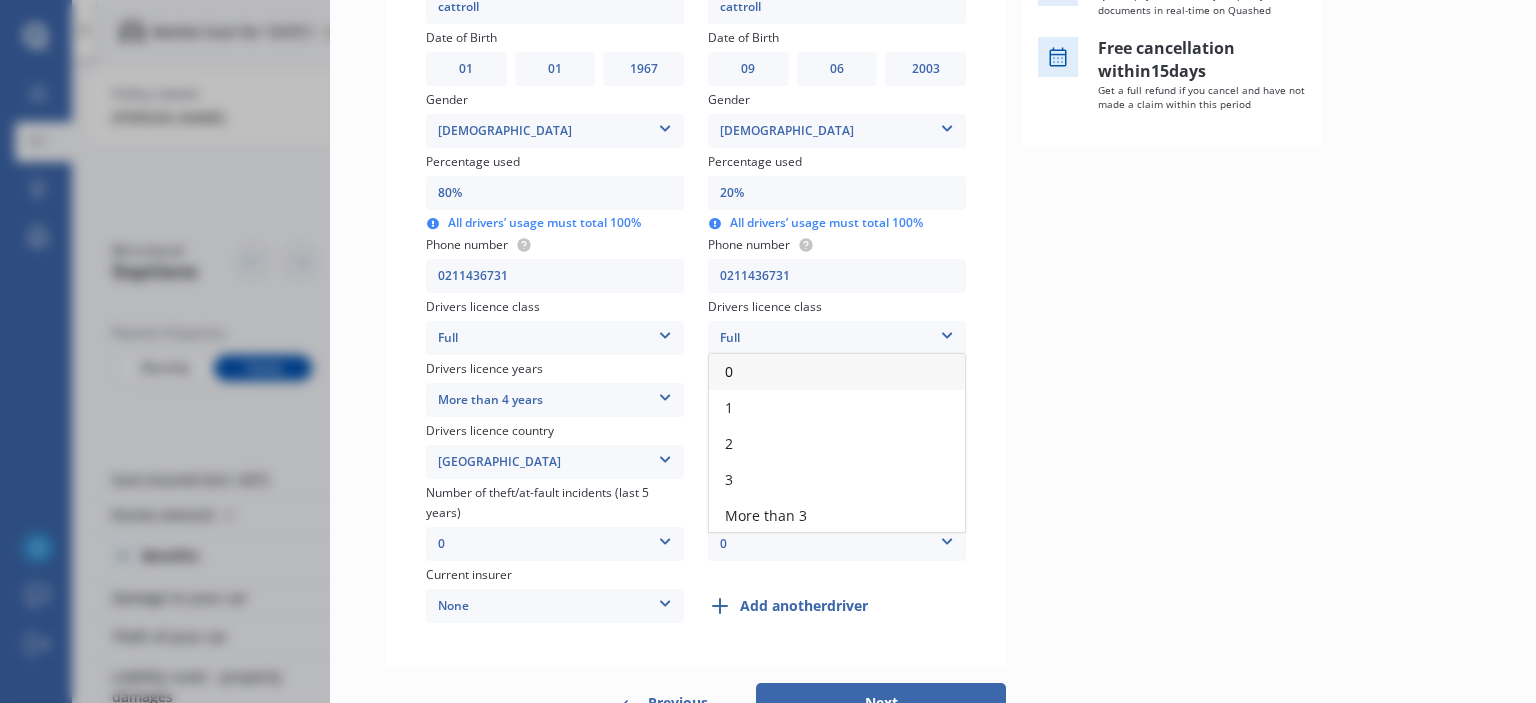 click on "0" at bounding box center [837, 372] 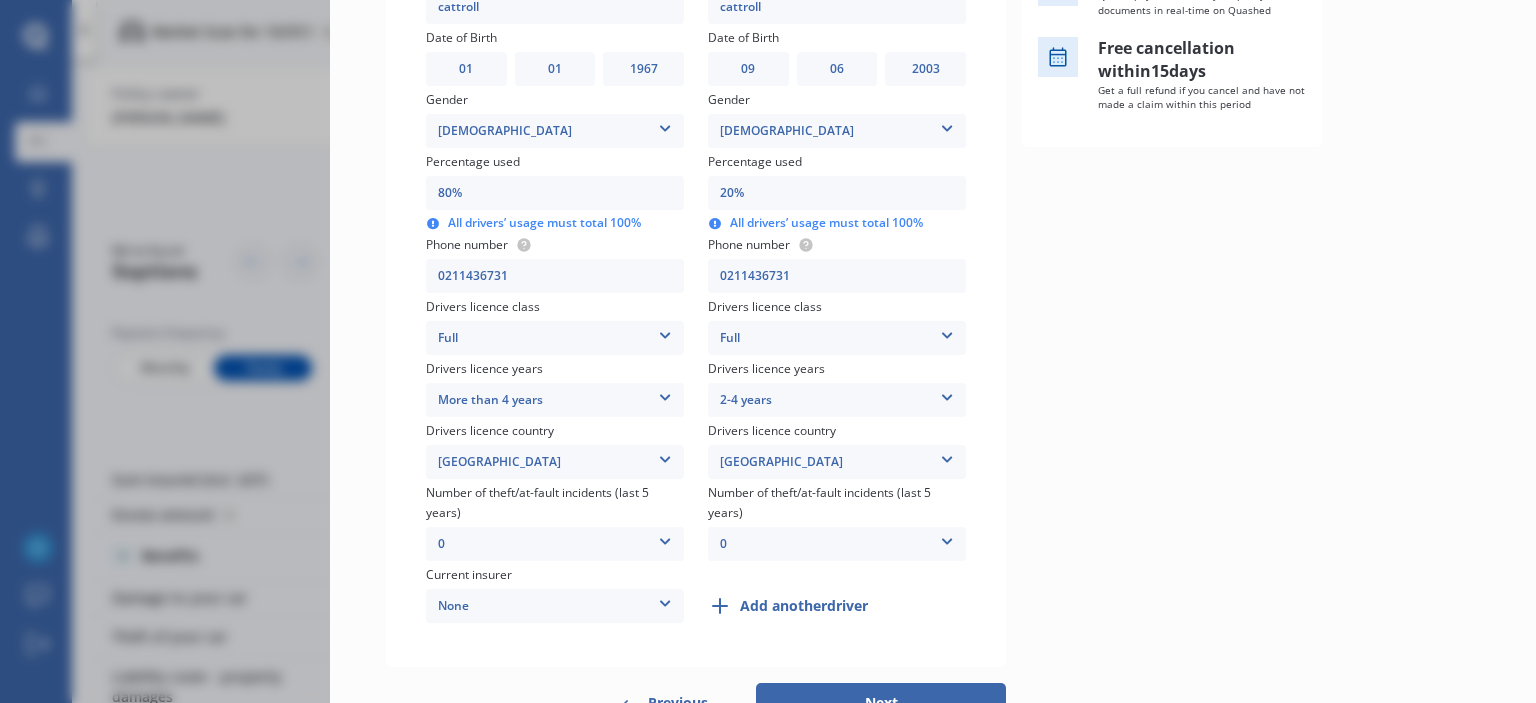 click on "Add another  driver" at bounding box center (804, 606) 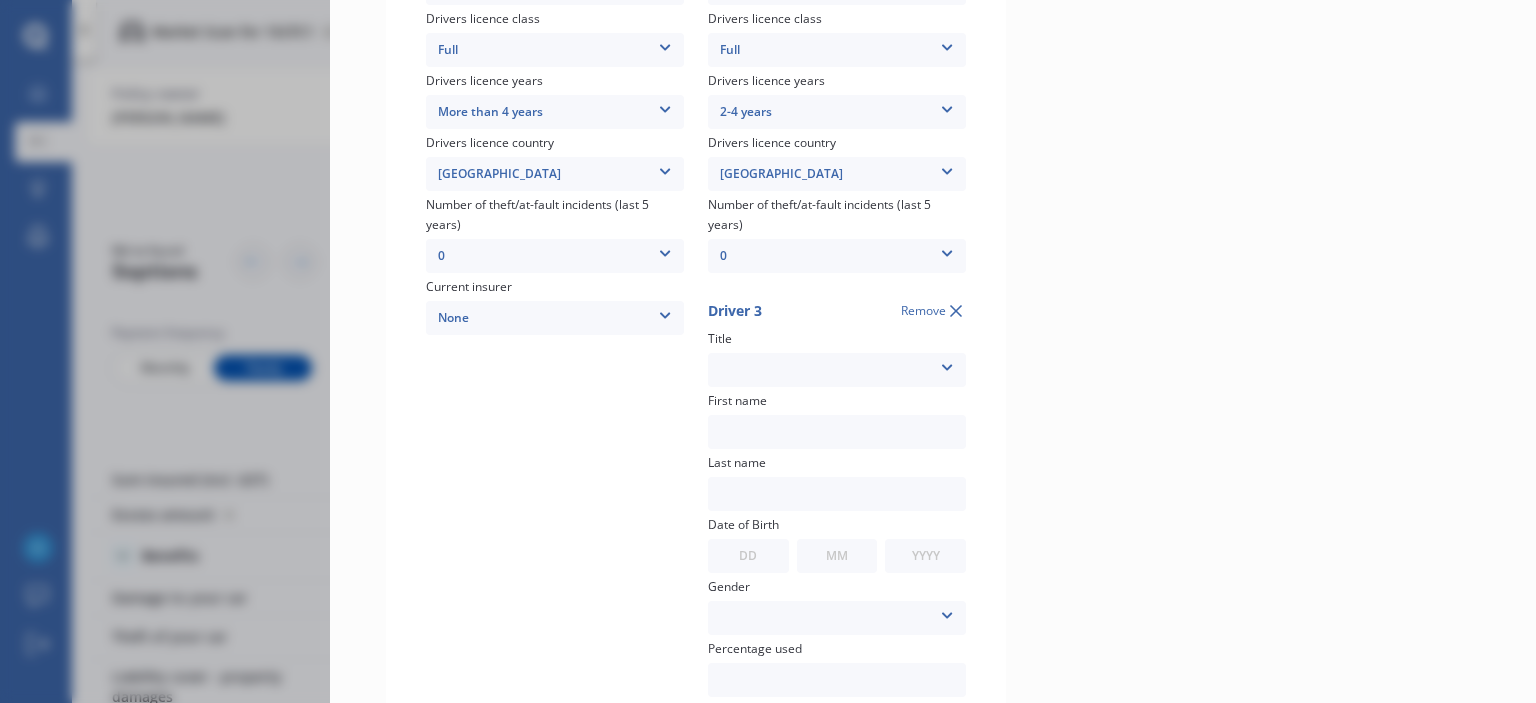 scroll, scrollTop: 800, scrollLeft: 0, axis: vertical 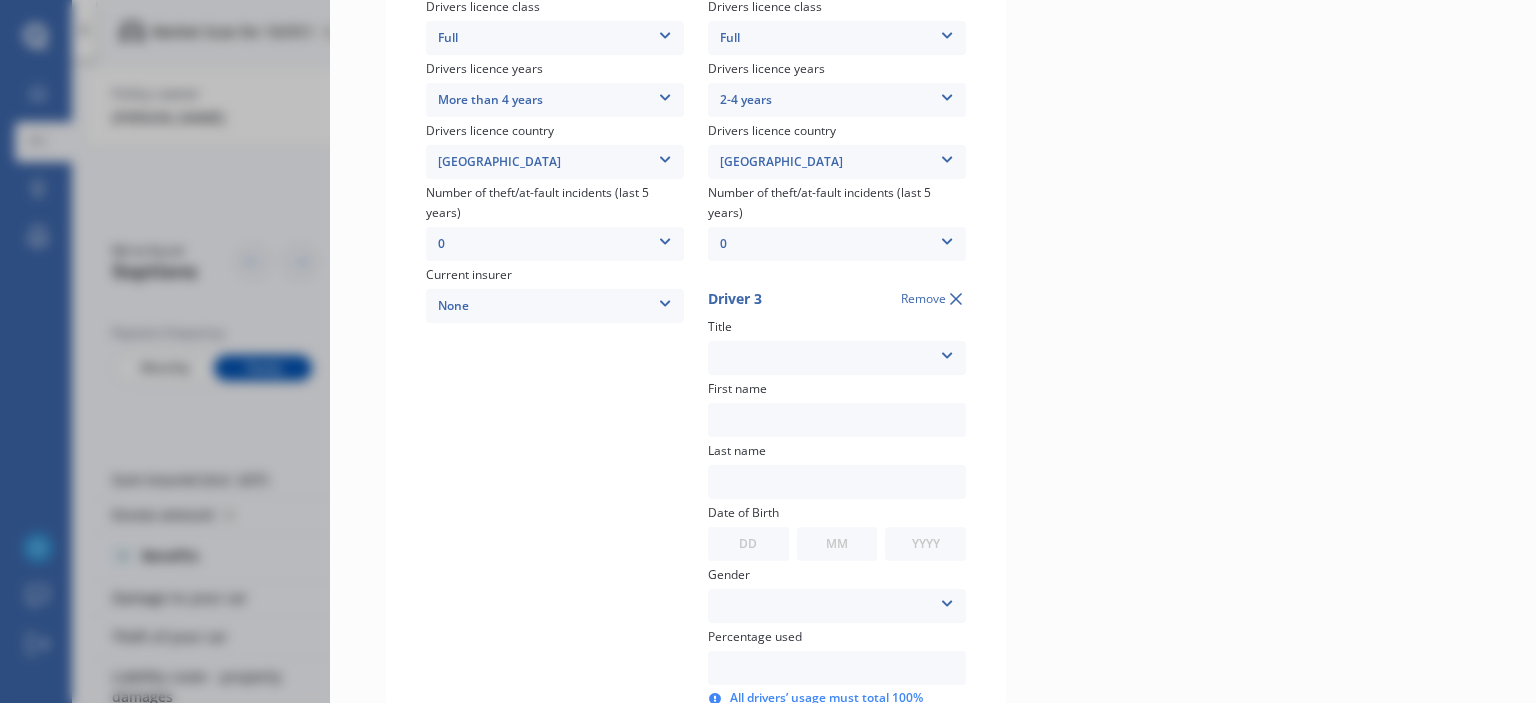 click at bounding box center (947, 352) 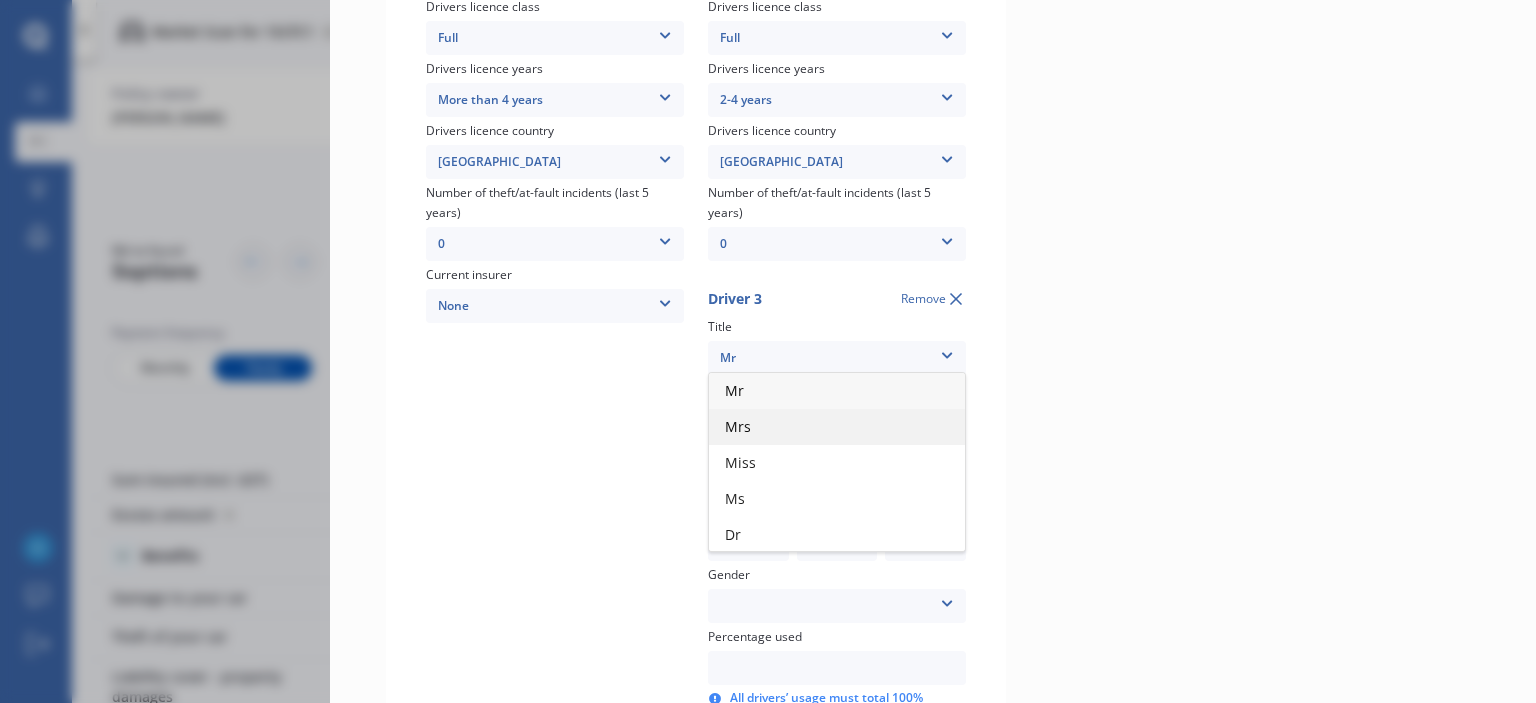 click on "Mrs" at bounding box center (837, 427) 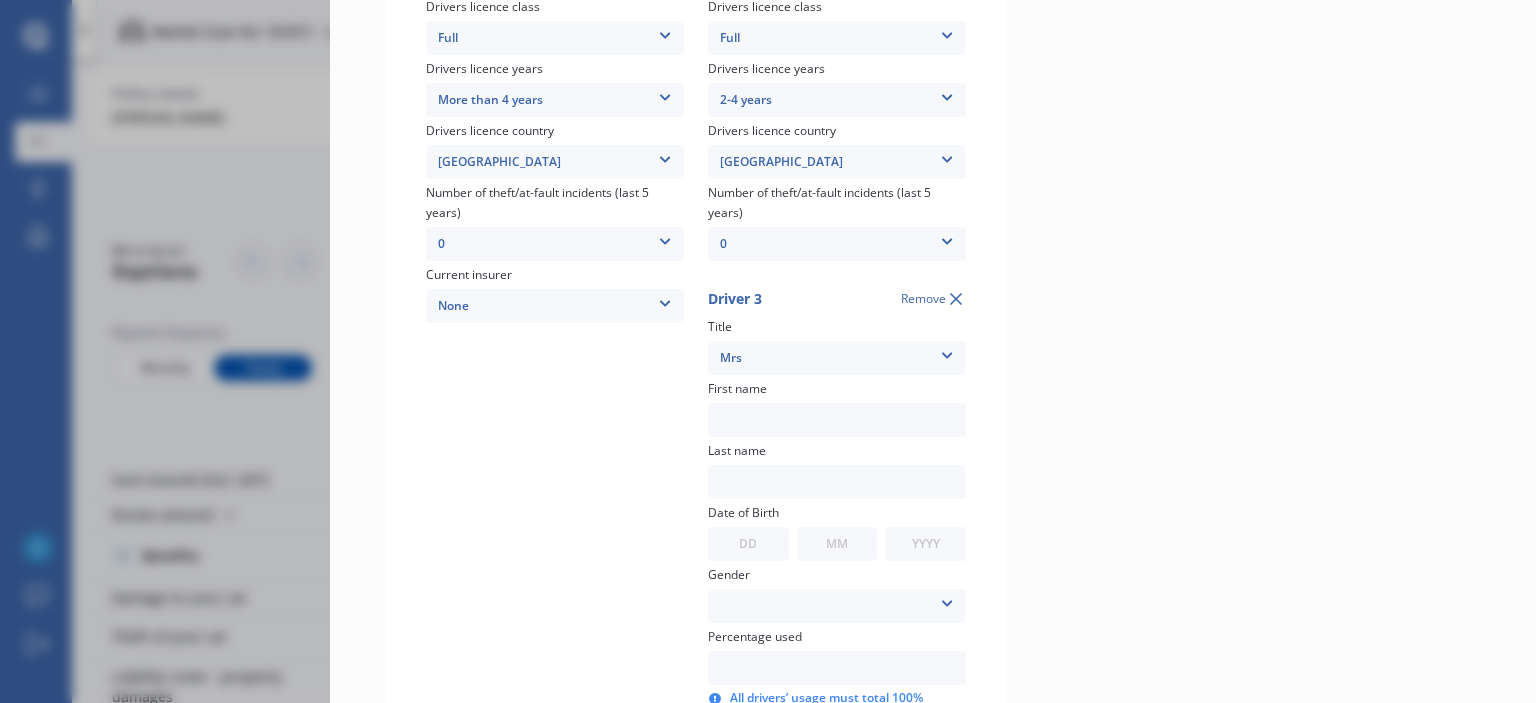 click at bounding box center [837, 420] 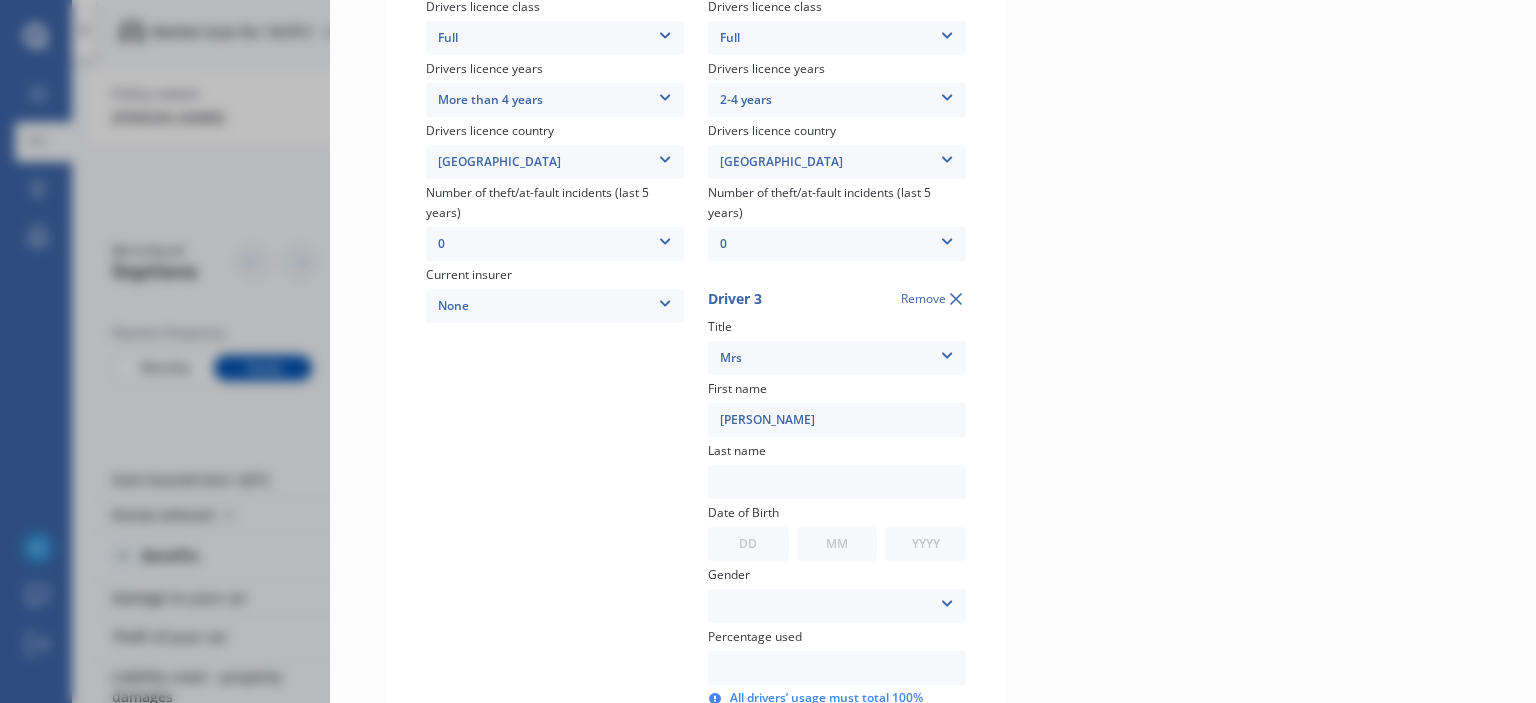 type on "[PERSON_NAME]" 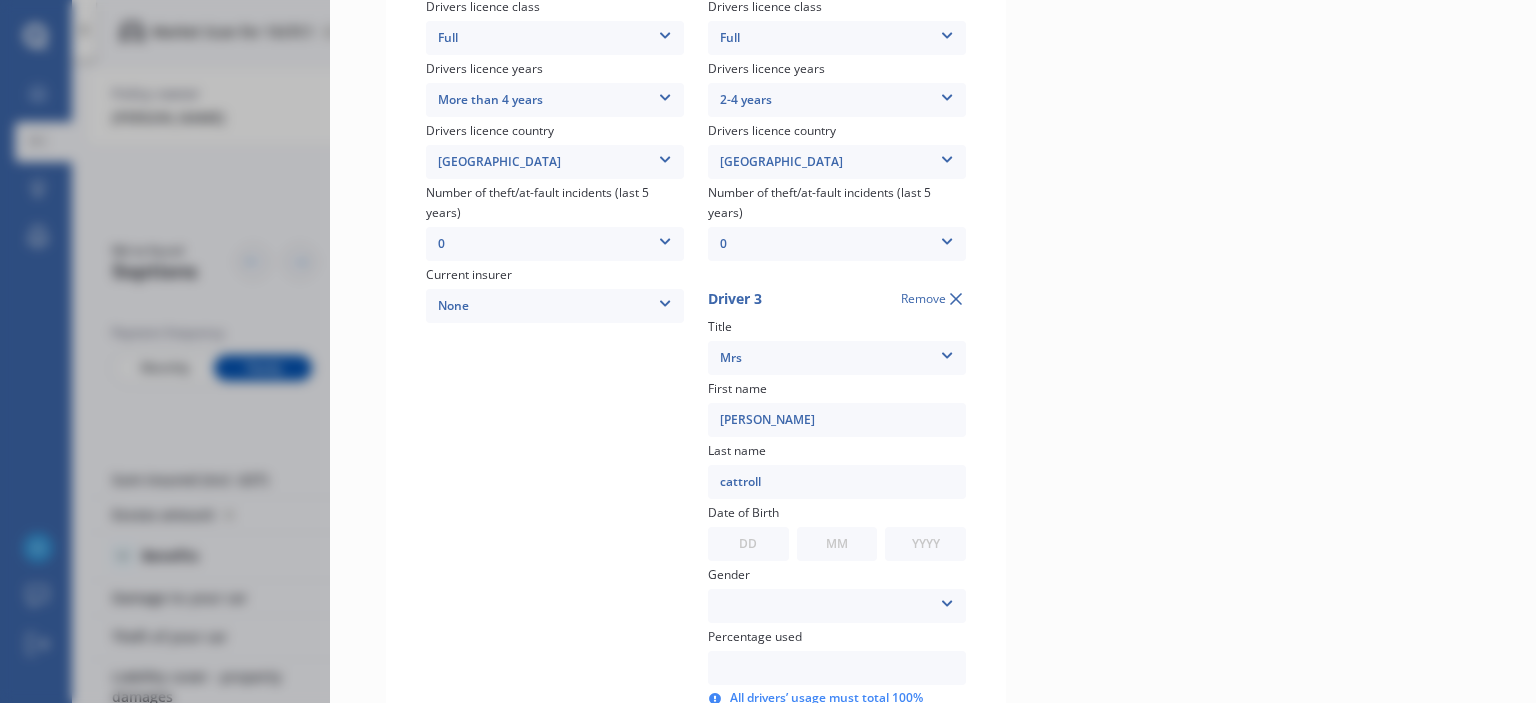 type on "cattroll" 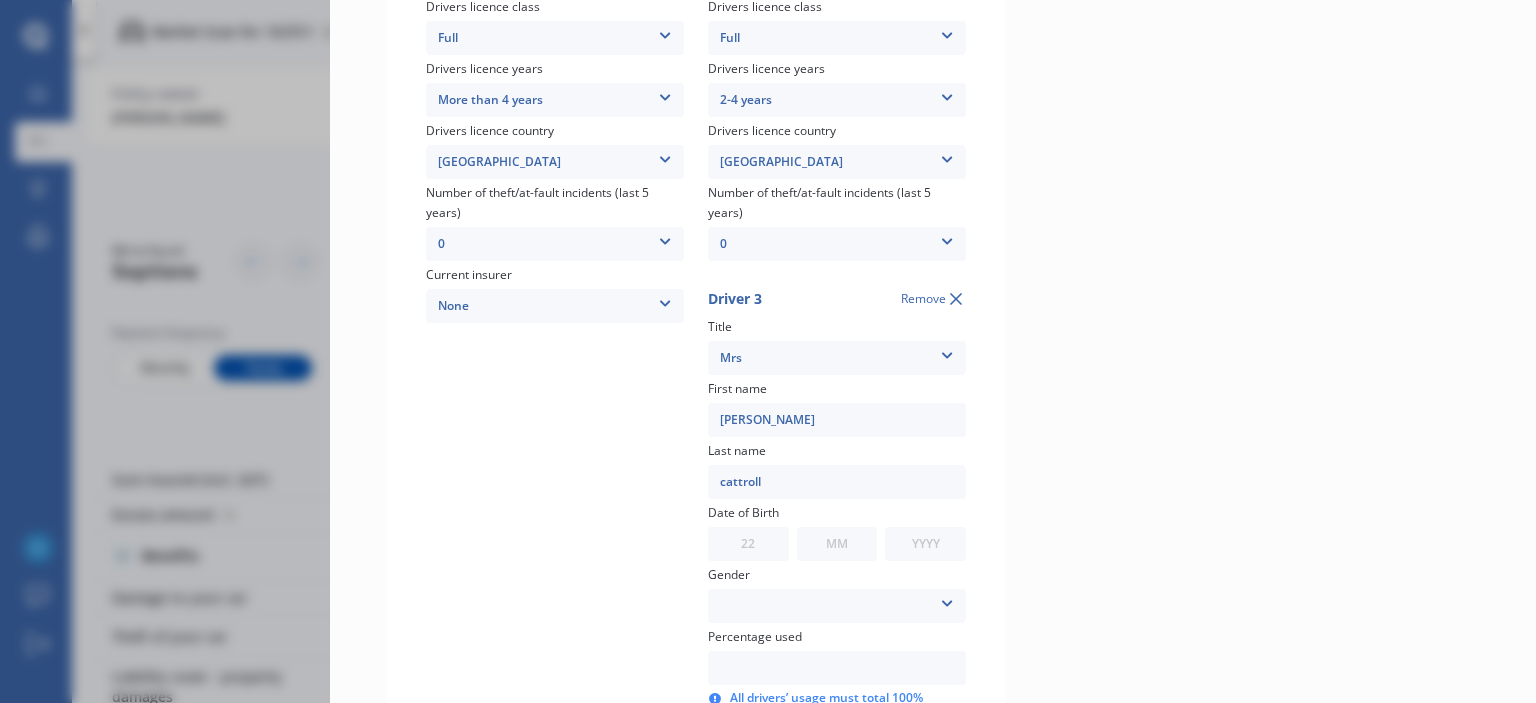 click on "DD 01 02 03 04 05 06 07 08 09 10 11 12 13 14 15 16 17 18 19 20 21 22 23 24 25 26 27 28 29 30 31" at bounding box center (748, 544) 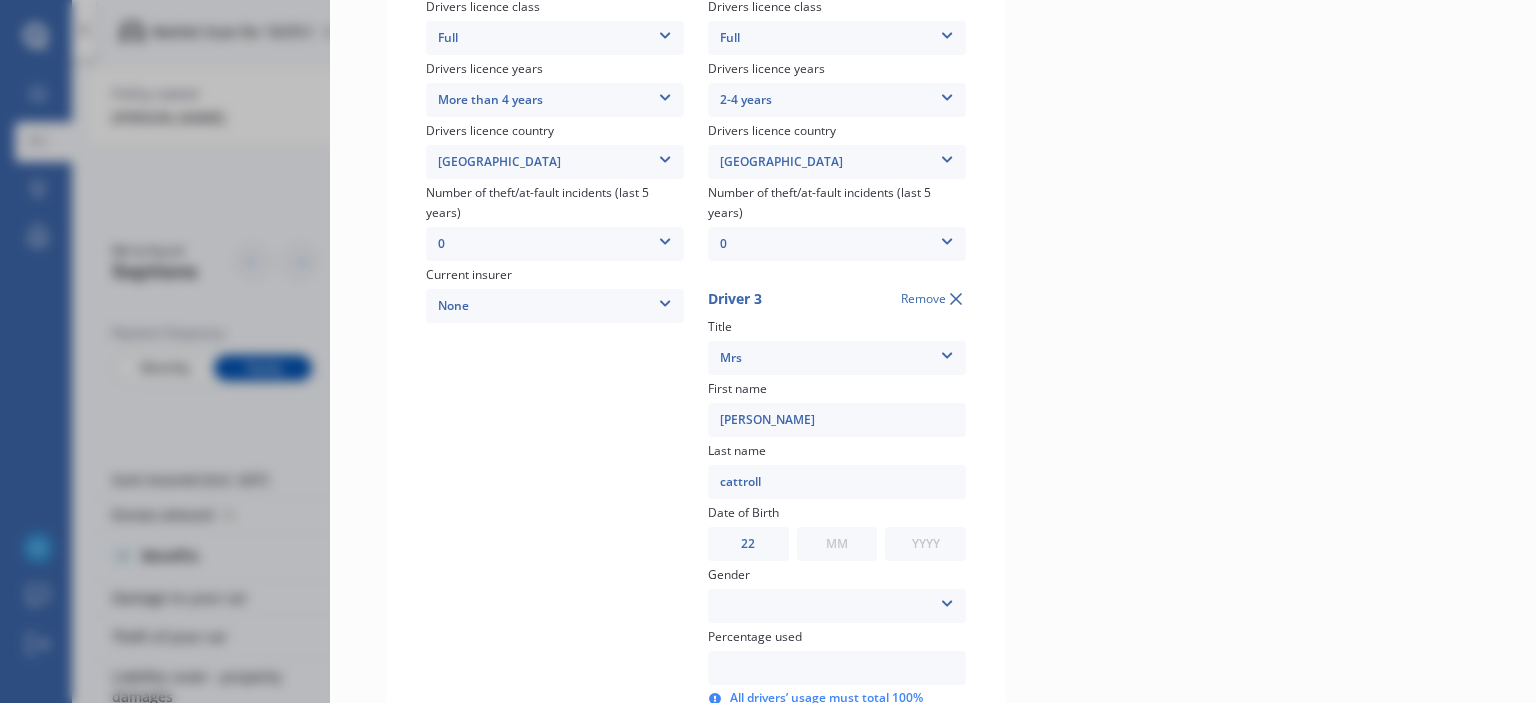click on "MM 01 02 03 04 05 06 07 08 09 10 11 12" at bounding box center [837, 544] 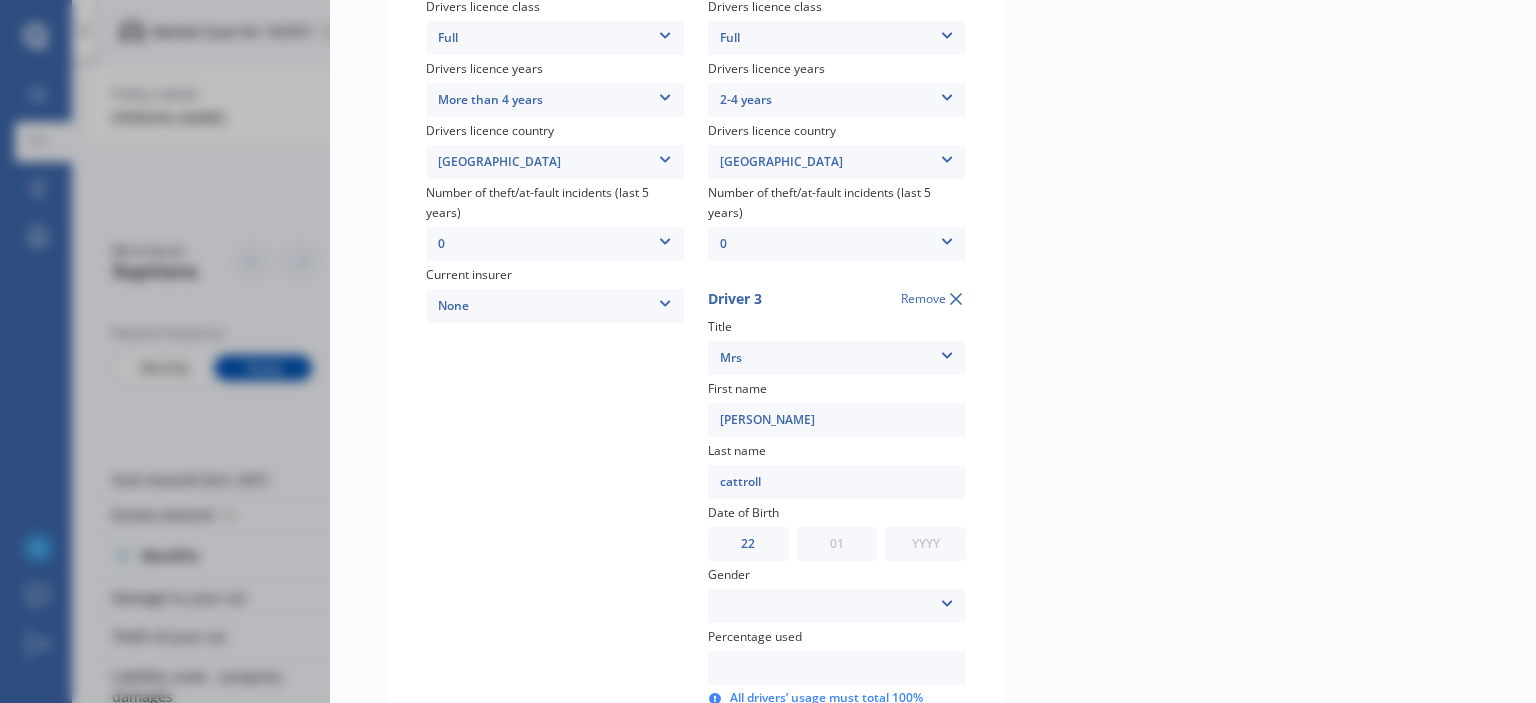 click on "MM 01 02 03 04 05 06 07 08 09 10 11 12" at bounding box center (837, 544) 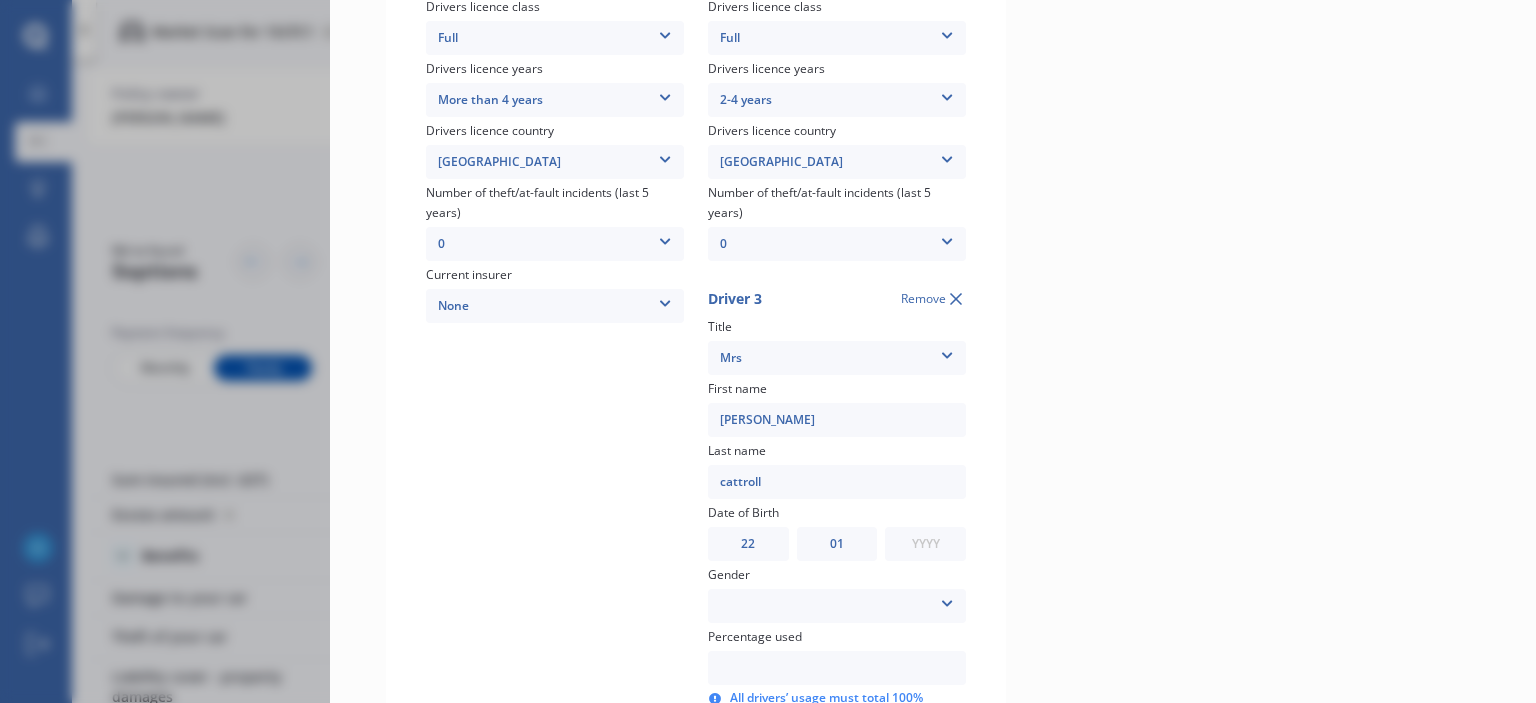 click on "YYYY 2009 2008 2007 2006 2005 2004 2003 2002 2001 2000 1999 1998 1997 1996 1995 1994 1993 1992 1991 1990 1989 1988 1987 1986 1985 1984 1983 1982 1981 1980 1979 1978 1977 1976 1975 1974 1973 1972 1971 1970 1969 1968 1967 1966 1965 1964 1963 1962 1961 1960 1959 1958 1957 1956 1955 1954 1953 1952 1951 1950 1949 1948 1947 1946 1945 1944 1943 1942 1941 1940 1939 1938 1937 1936 1935 1934 1933 1932 1931 1930 1929 1928 1927 1926 1925 1924 1923 1922 1921 1920 1919 1918 1917 1916 1915 1914 1913 1912 1911 1910" at bounding box center (925, 544) 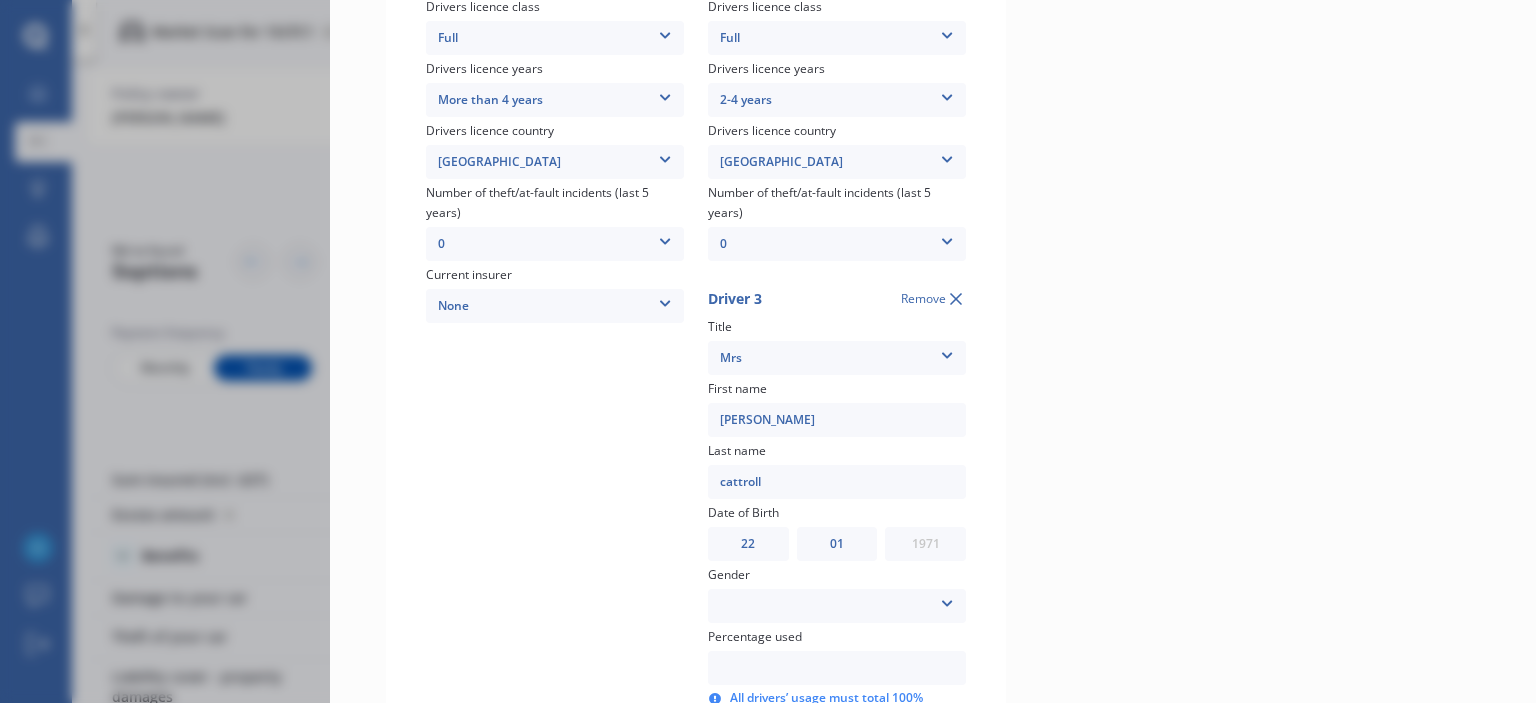 click on "YYYY 2009 2008 2007 2006 2005 2004 2003 2002 2001 2000 1999 1998 1997 1996 1995 1994 1993 1992 1991 1990 1989 1988 1987 1986 1985 1984 1983 1982 1981 1980 1979 1978 1977 1976 1975 1974 1973 1972 1971 1970 1969 1968 1967 1966 1965 1964 1963 1962 1961 1960 1959 1958 1957 1956 1955 1954 1953 1952 1951 1950 1949 1948 1947 1946 1945 1944 1943 1942 1941 1940 1939 1938 1937 1936 1935 1934 1933 1932 1931 1930 1929 1928 1927 1926 1925 1924 1923 1922 1921 1920 1919 1918 1917 1916 1915 1914 1913 1912 1911 1910" at bounding box center (925, 544) 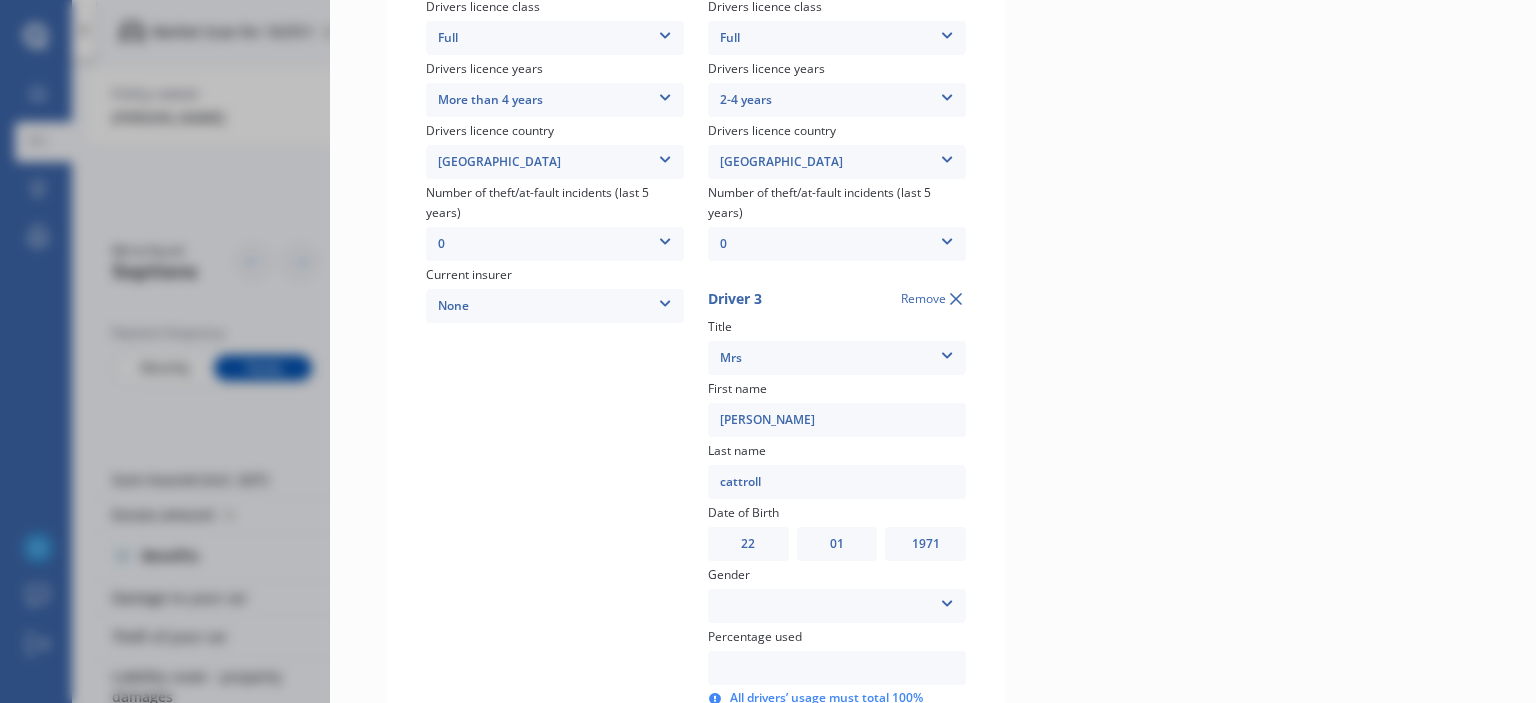 click at bounding box center (947, 600) 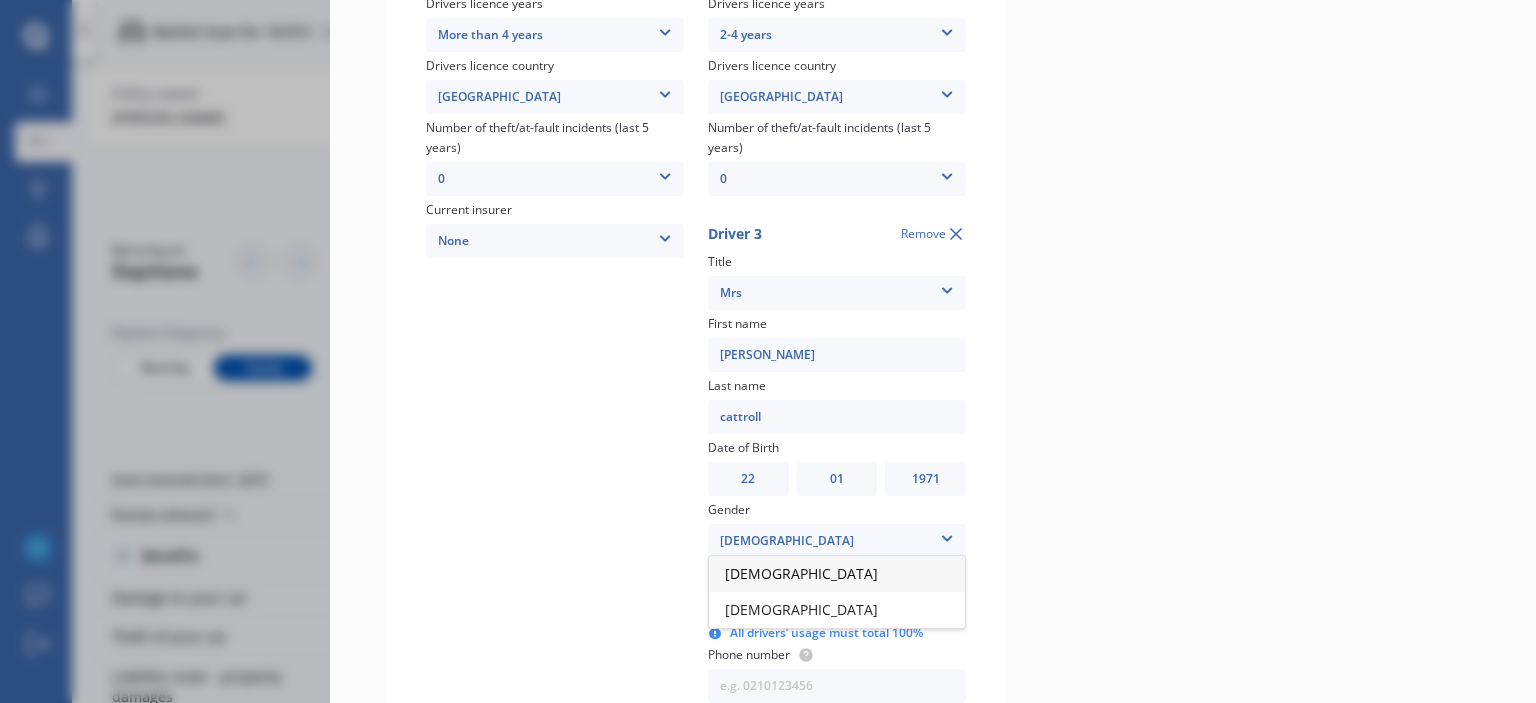 scroll, scrollTop: 900, scrollLeft: 0, axis: vertical 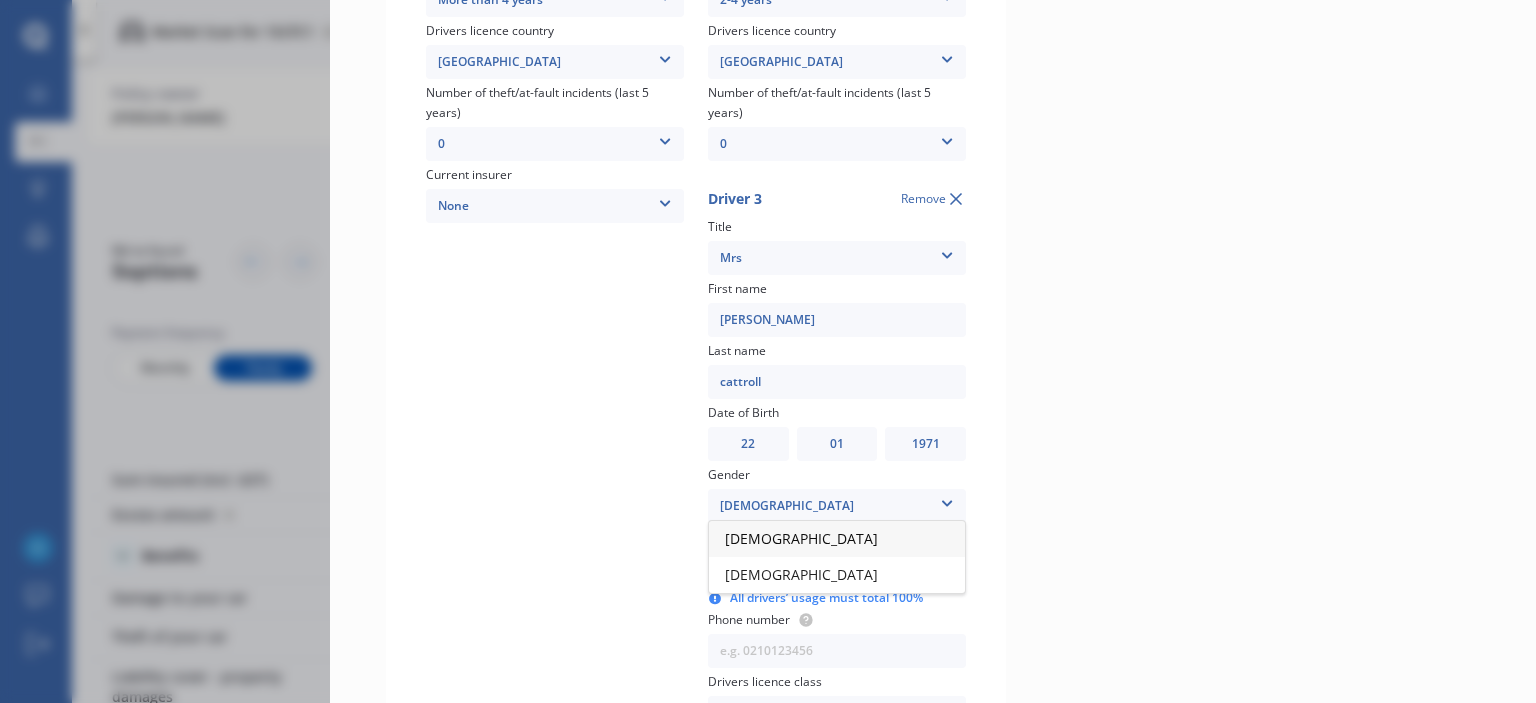 click on "[DEMOGRAPHIC_DATA]" at bounding box center [837, 575] 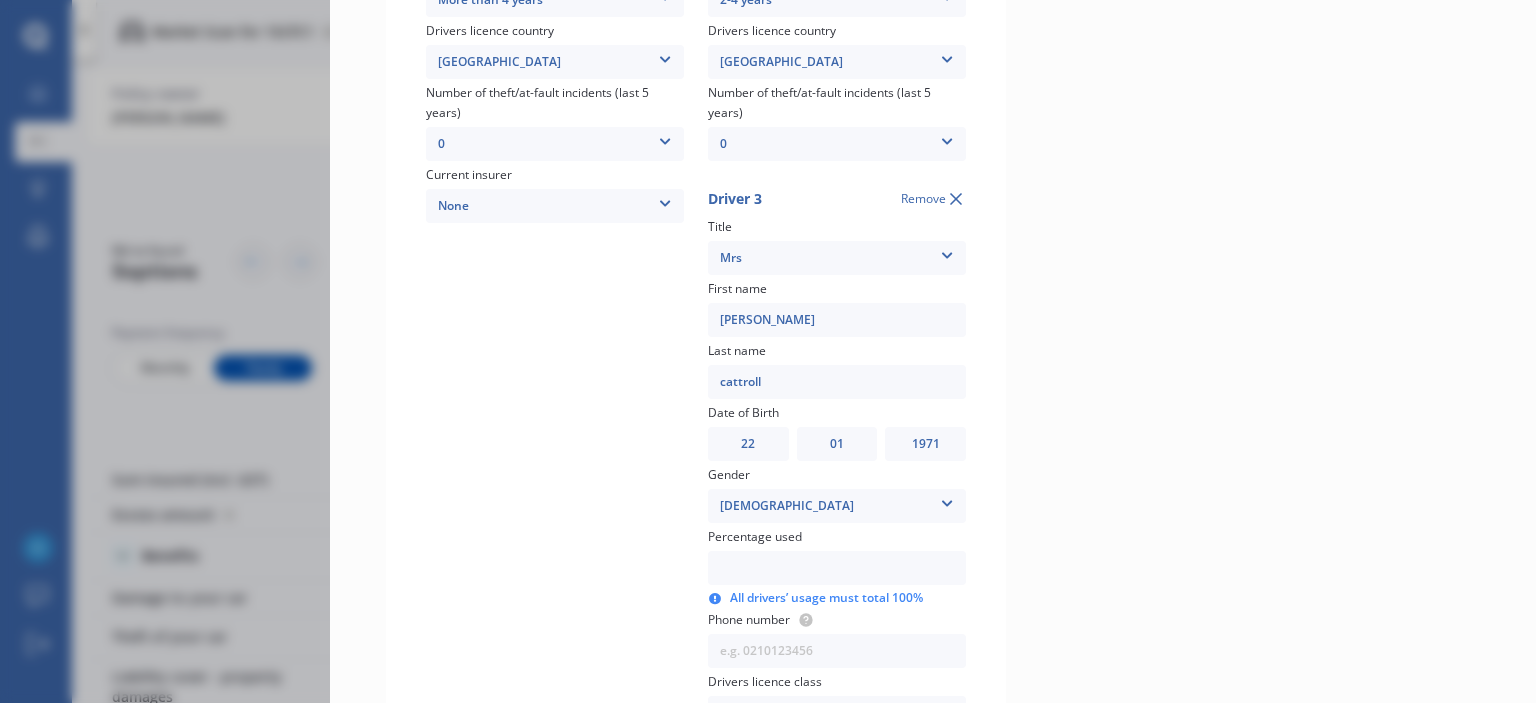 click at bounding box center (837, 568) 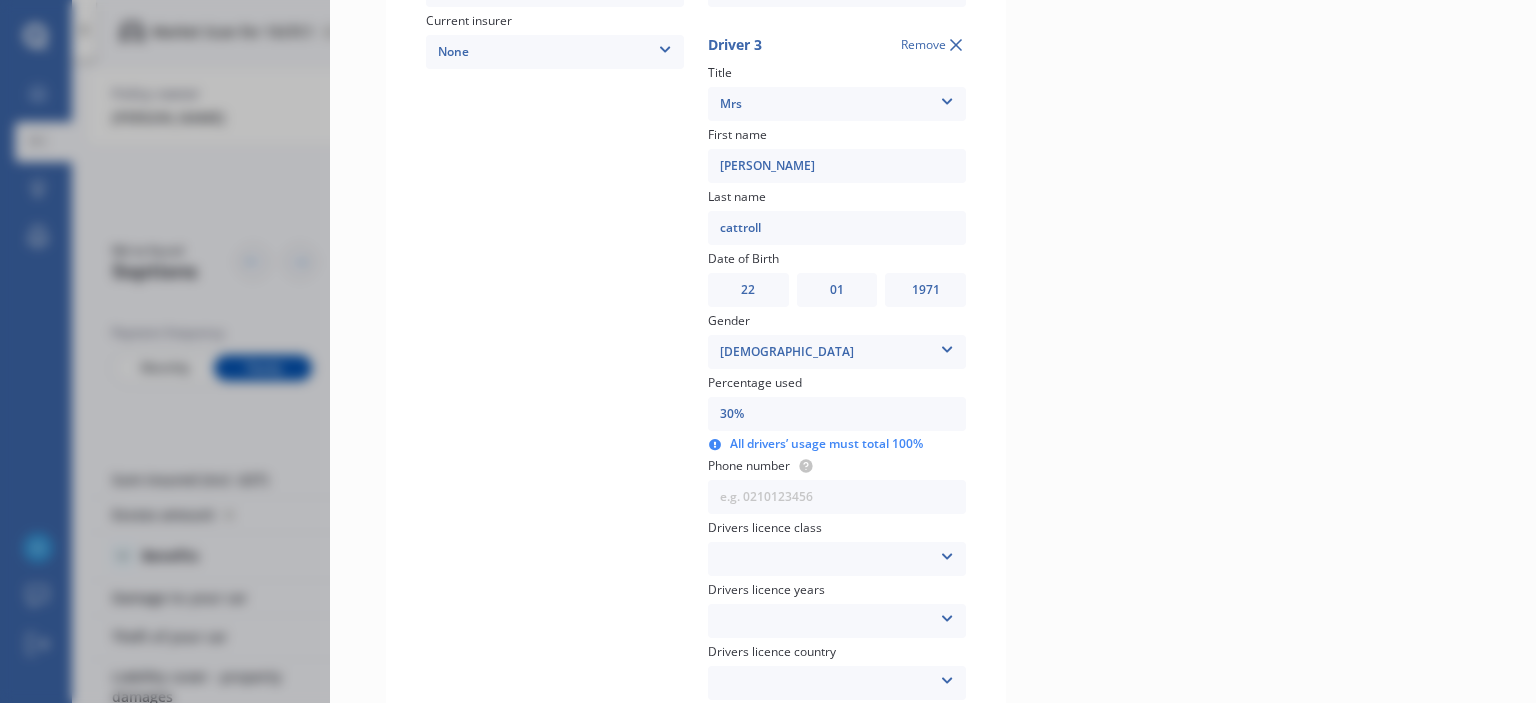 scroll, scrollTop: 1100, scrollLeft: 0, axis: vertical 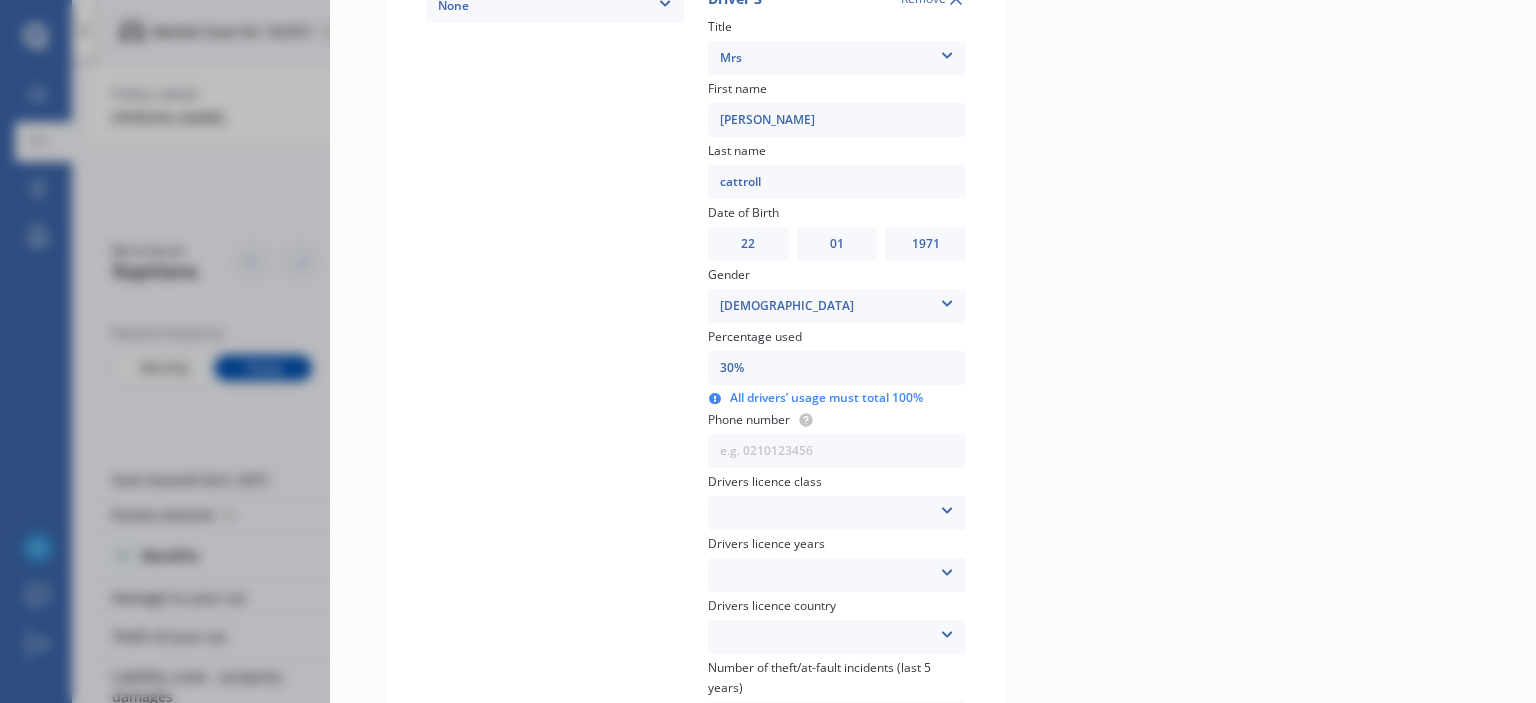 type on "30%" 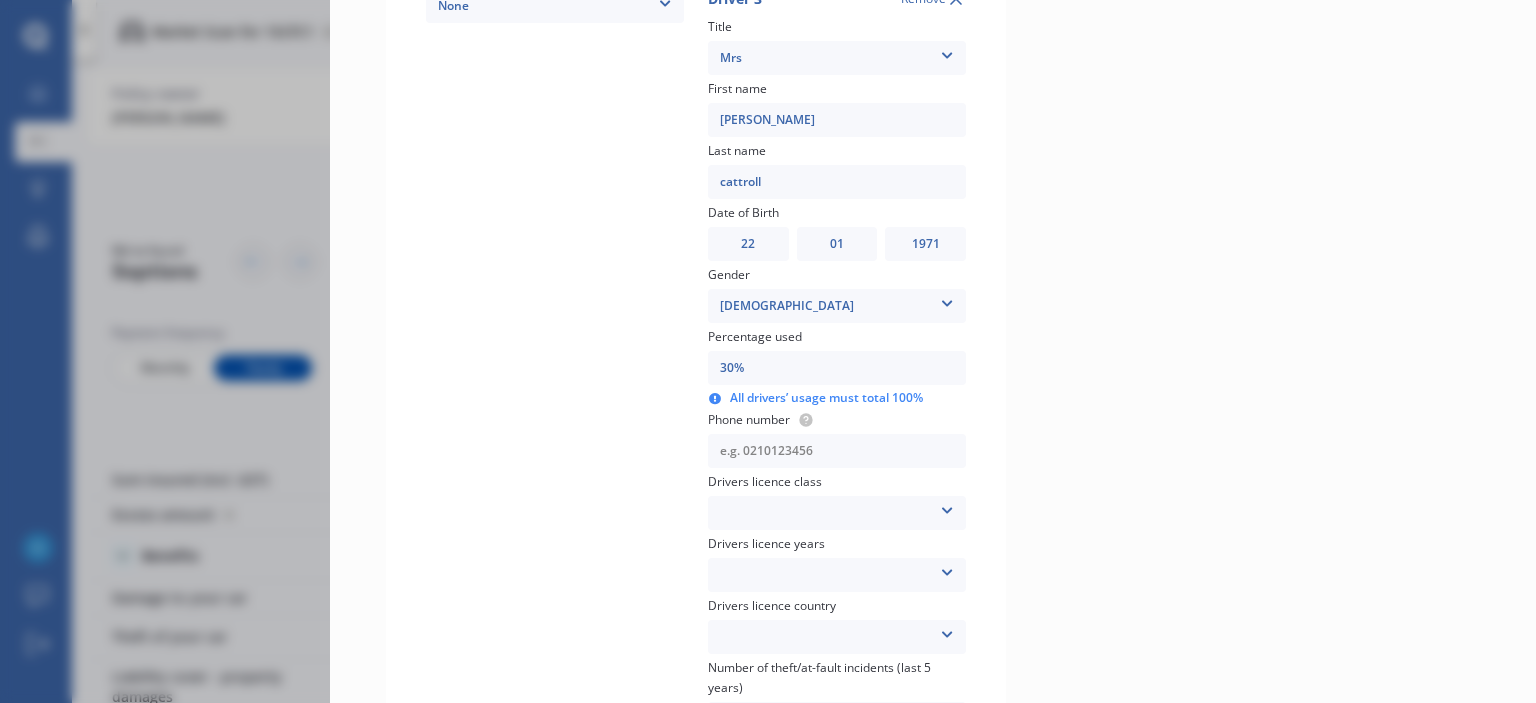 click at bounding box center [837, 451] 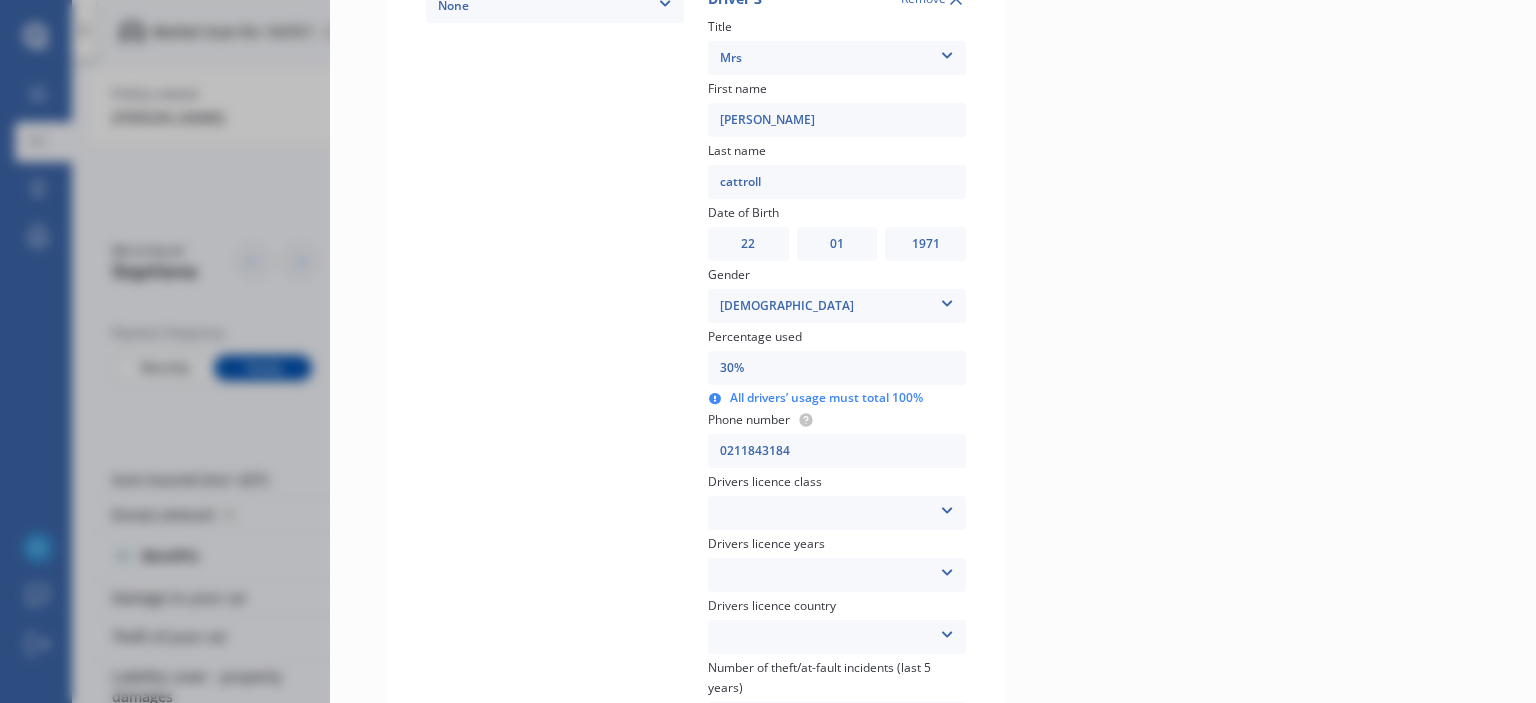 type on "0211843184" 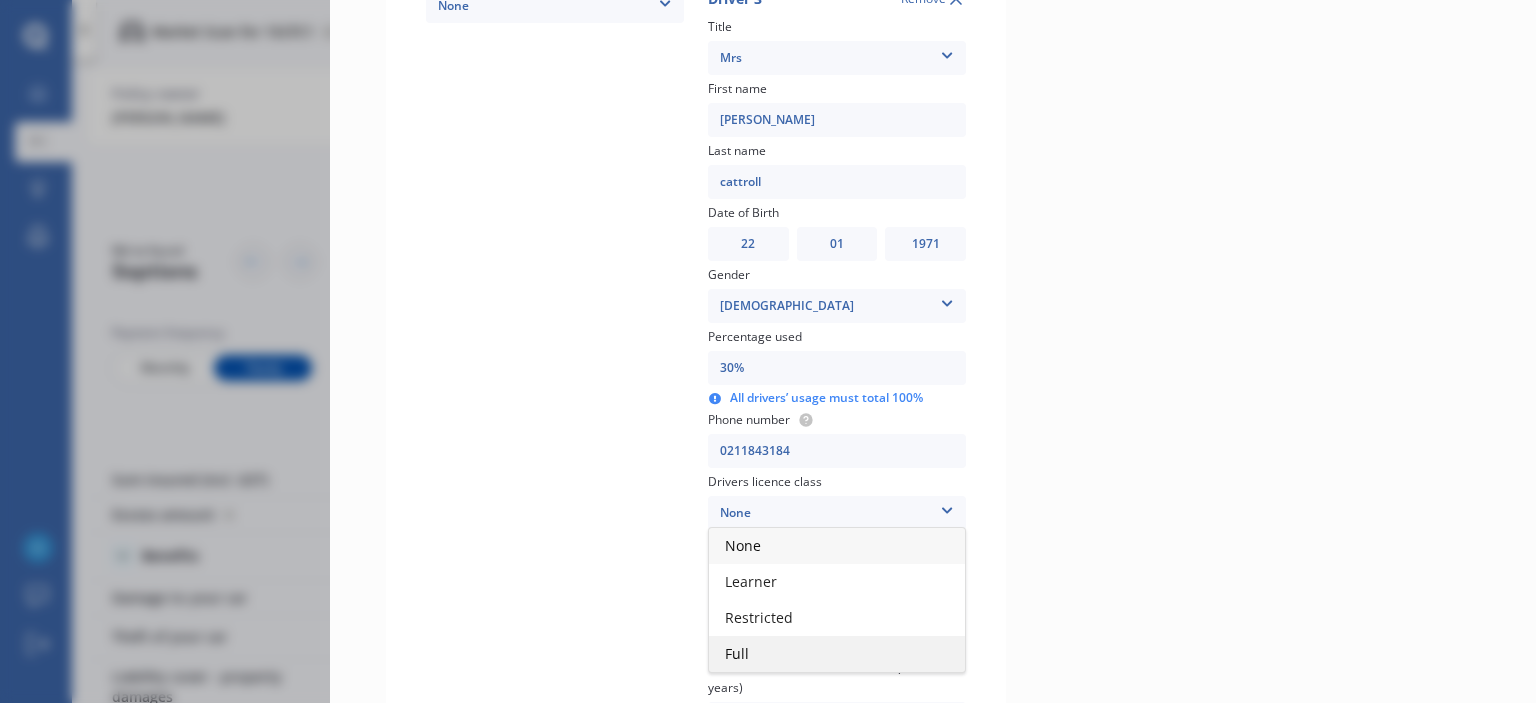 click on "Full" at bounding box center (837, 654) 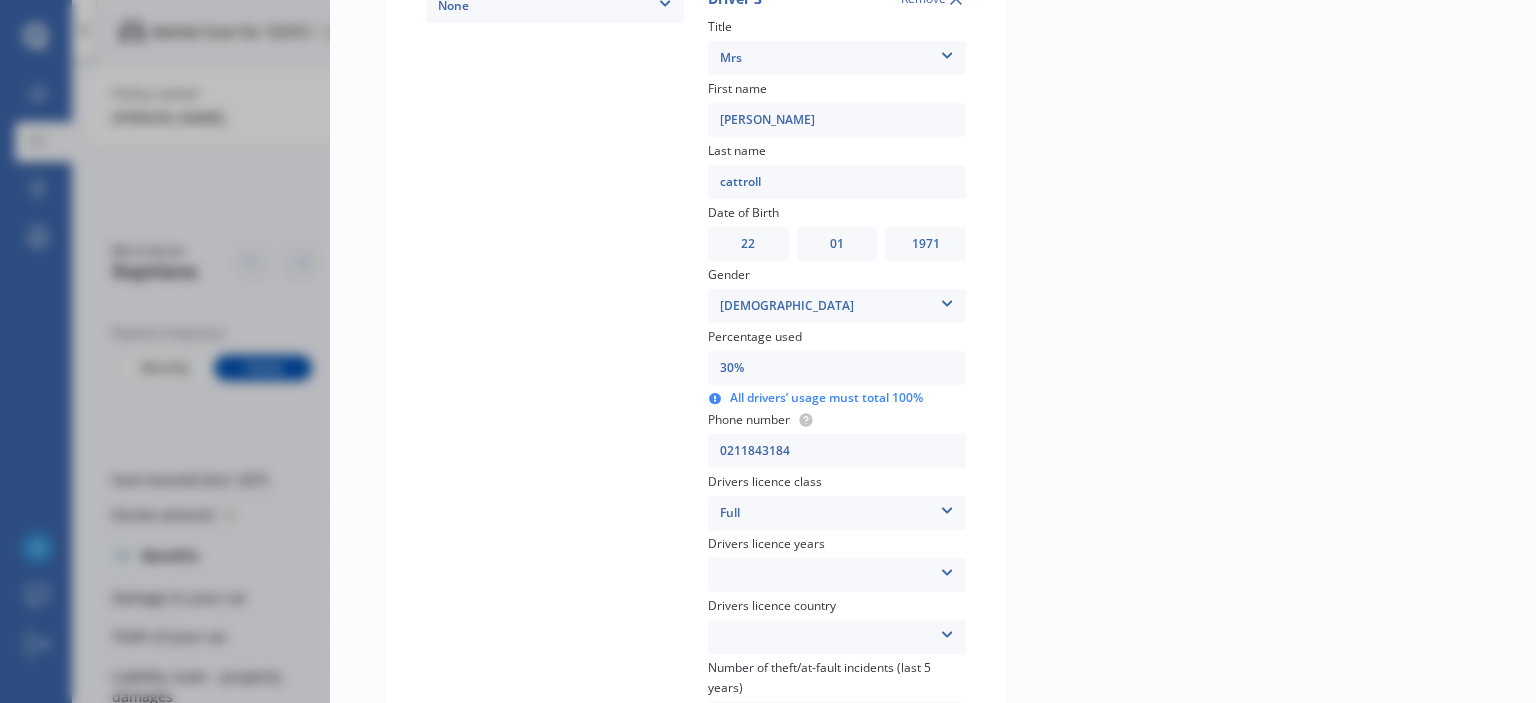 click at bounding box center (947, 569) 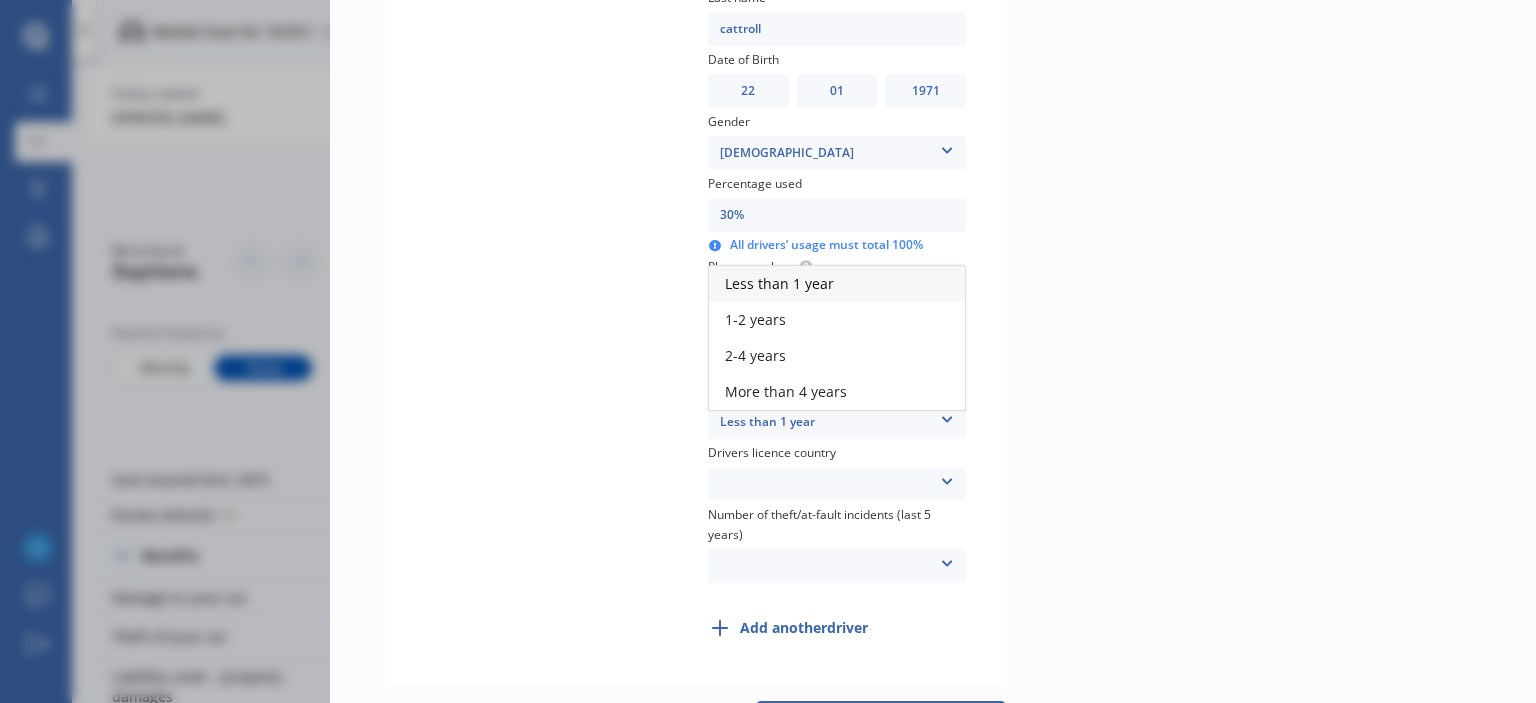 scroll, scrollTop: 1300, scrollLeft: 0, axis: vertical 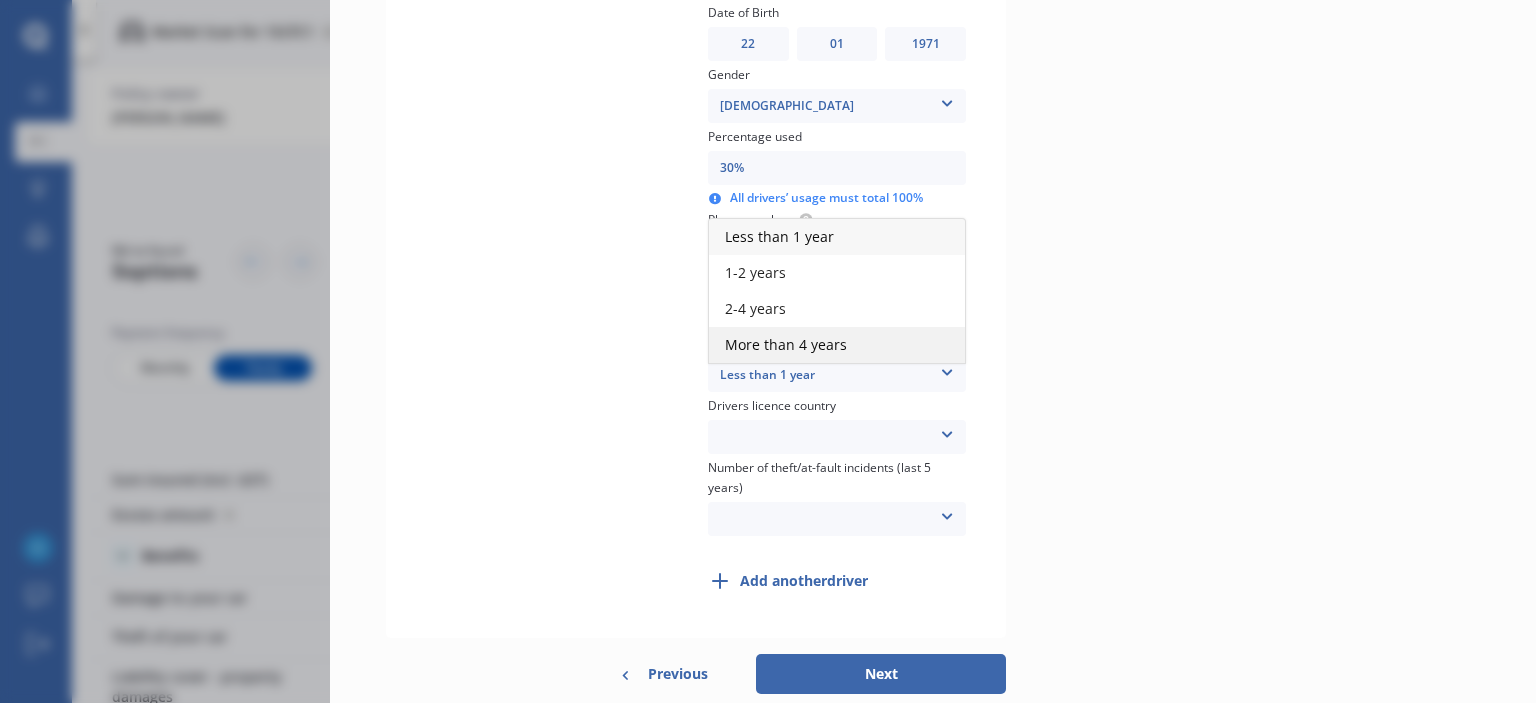 click on "More than 4 years" at bounding box center (837, 345) 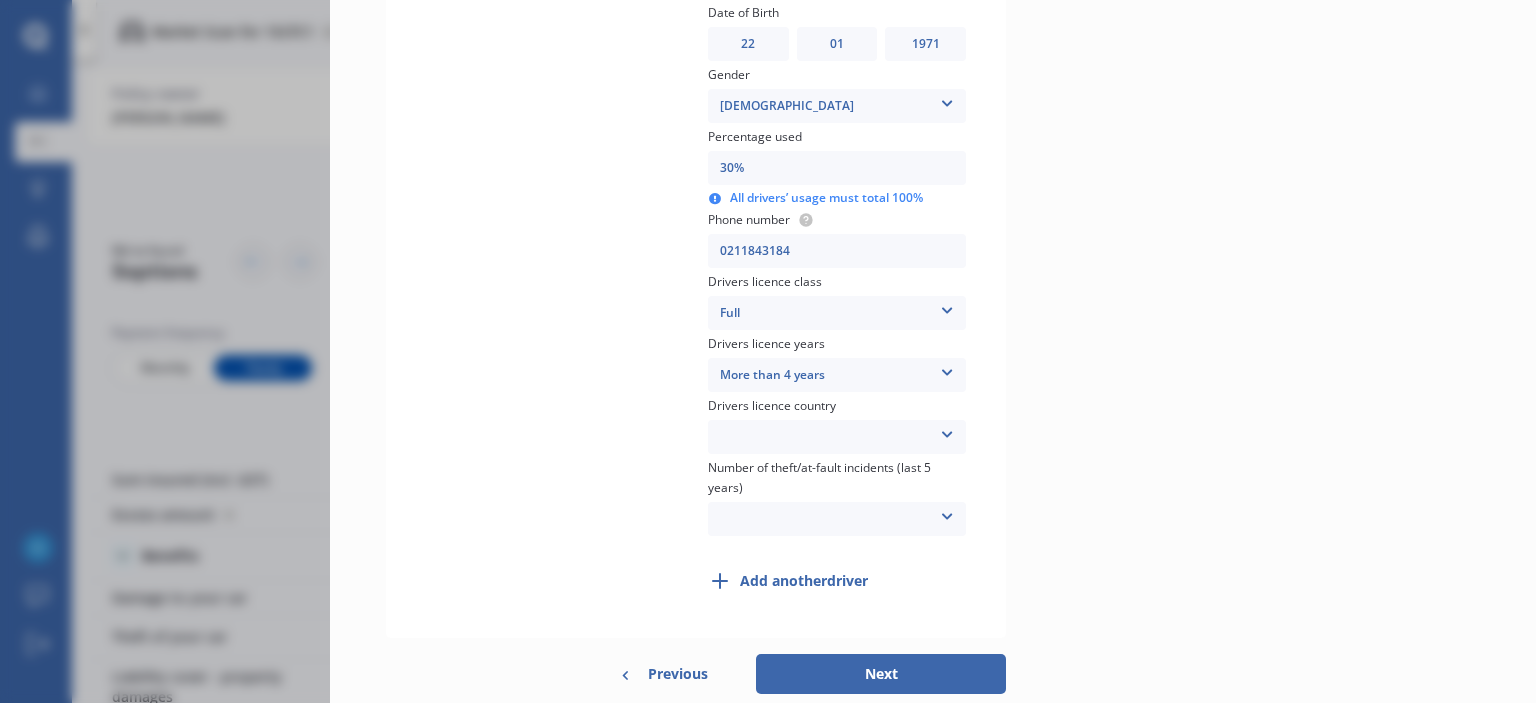 click on "[GEOGRAPHIC_DATA] [GEOGRAPHIC_DATA] [GEOGRAPHIC_DATA] [GEOGRAPHIC_DATA] [GEOGRAPHIC_DATA] [GEOGRAPHIC_DATA] [GEOGRAPHIC_DATA] [GEOGRAPHIC_DATA] Other Country Not Applicable [GEOGRAPHIC_DATA] [GEOGRAPHIC_DATA] Nations" at bounding box center [837, 437] 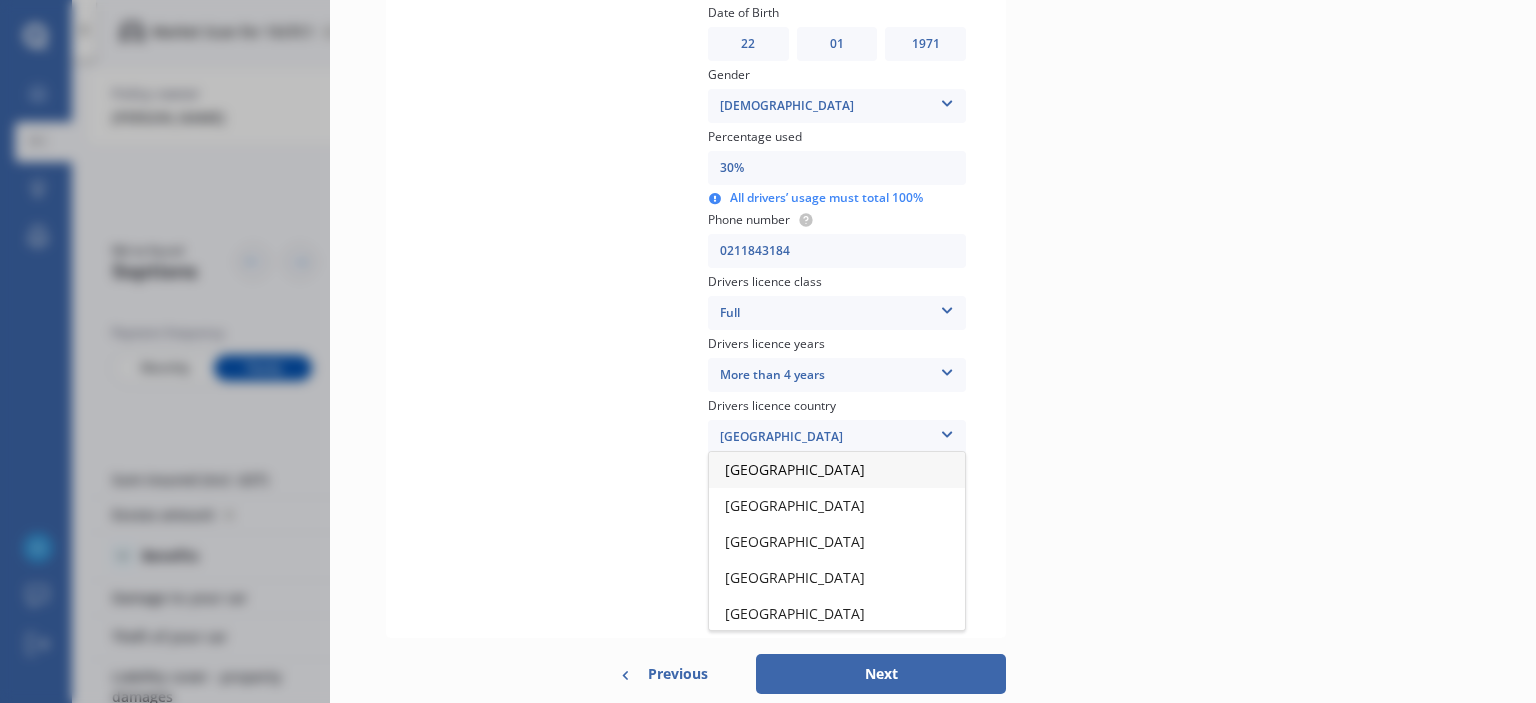 click on "[GEOGRAPHIC_DATA]" at bounding box center [837, 470] 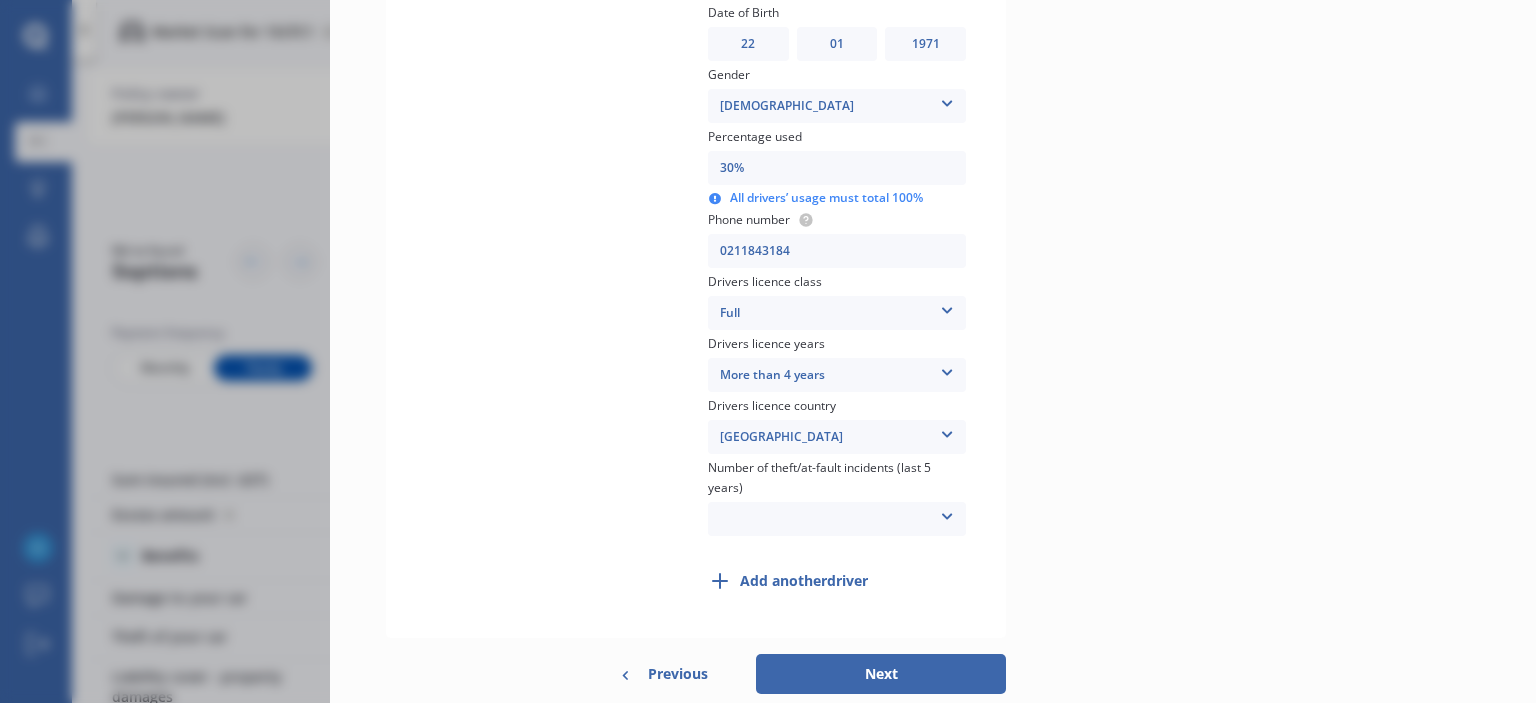 click on "0 1 2 3 More than 3" at bounding box center [837, 519] 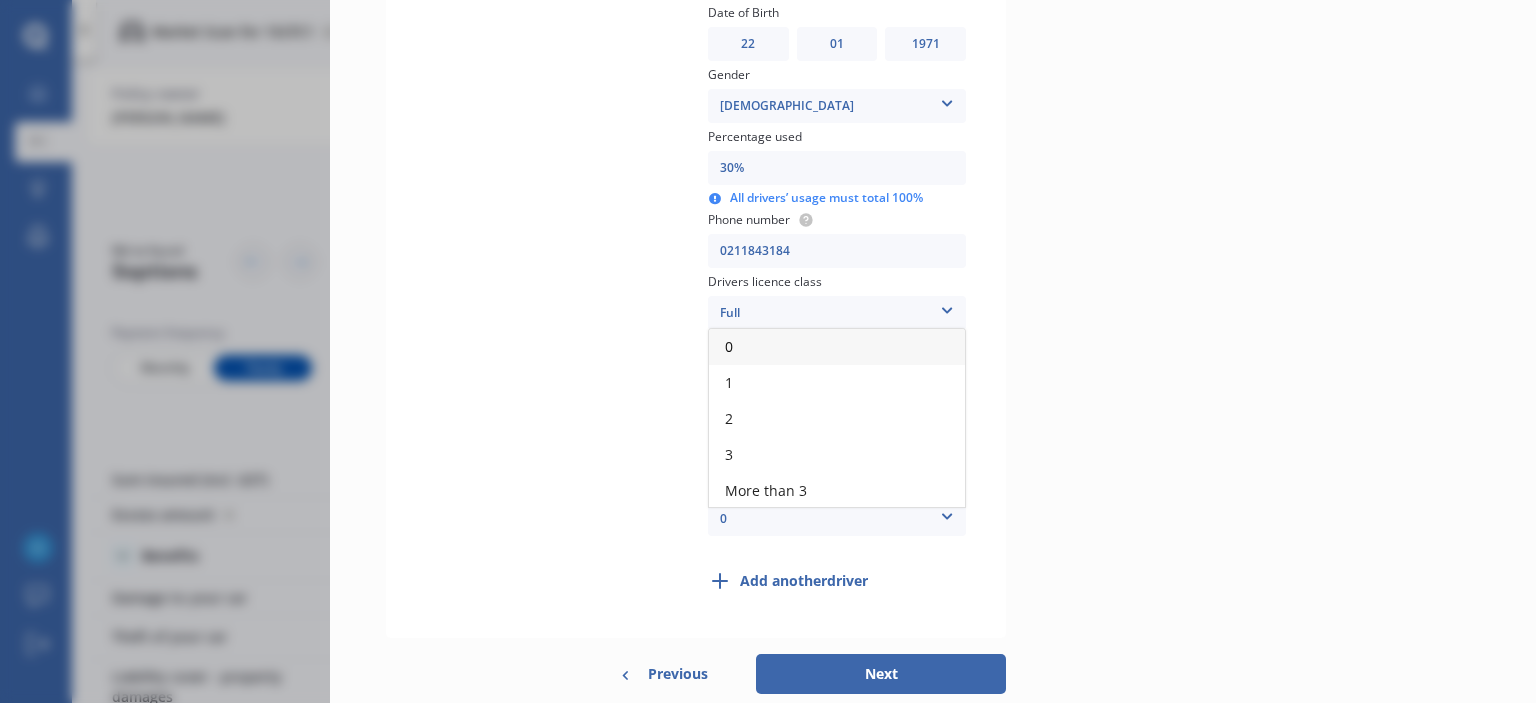click on "0" at bounding box center [837, 347] 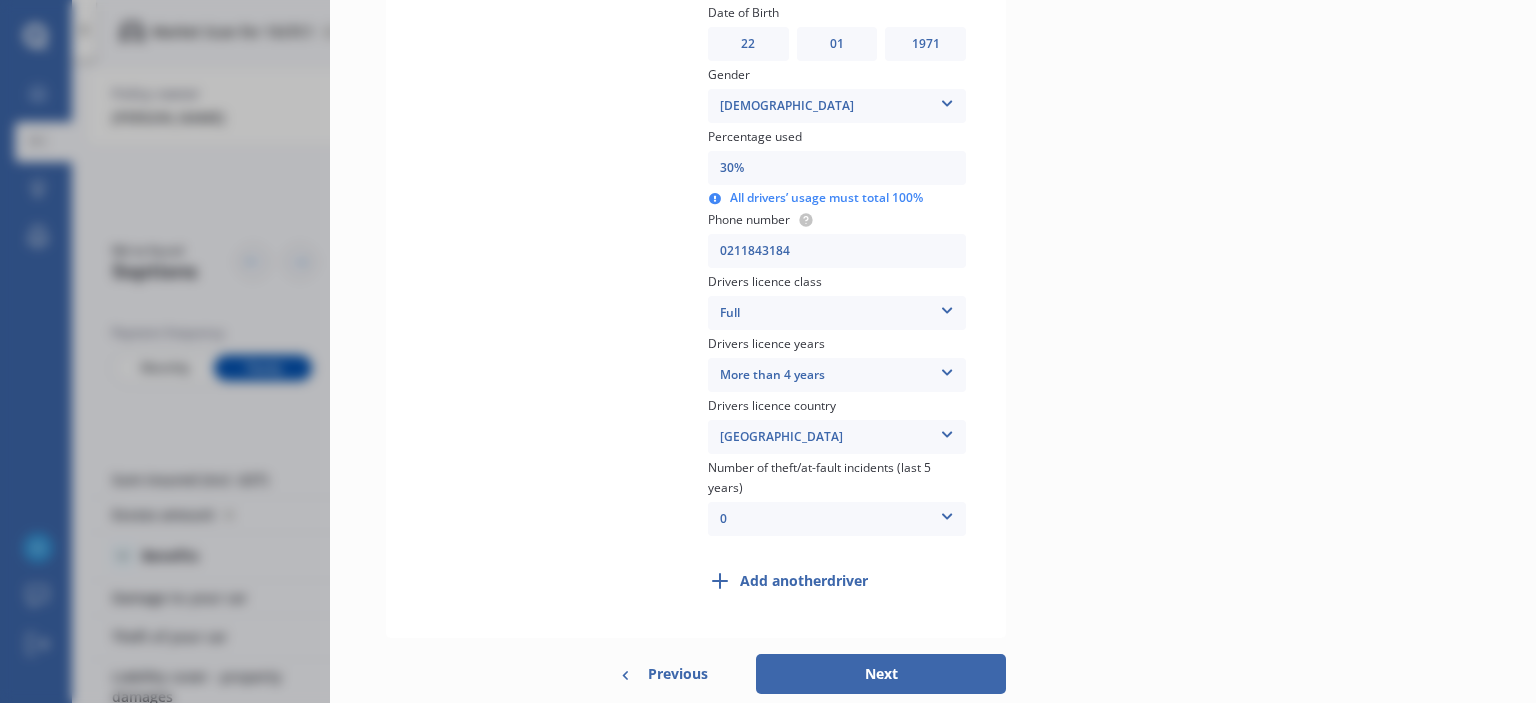 click on "Next" at bounding box center [881, 674] 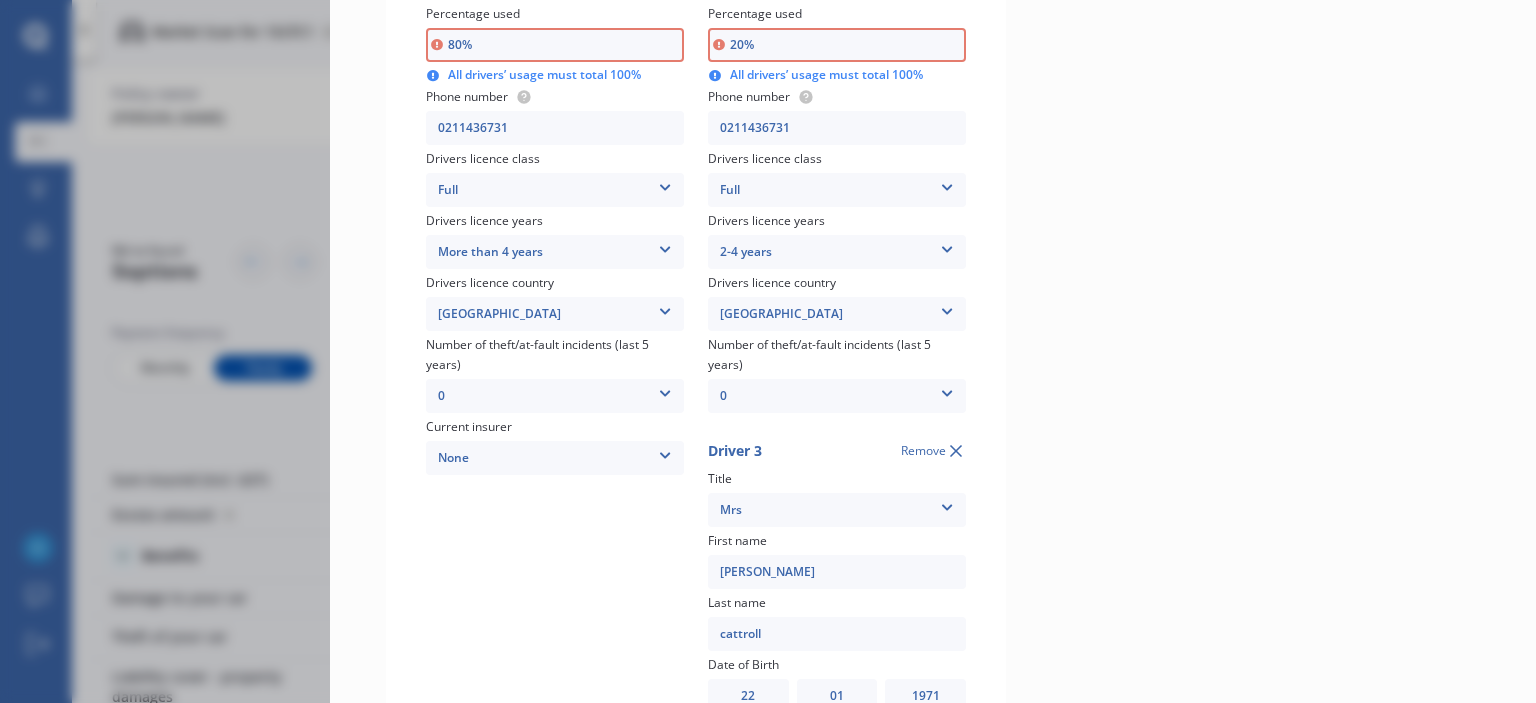 scroll, scrollTop: 416, scrollLeft: 0, axis: vertical 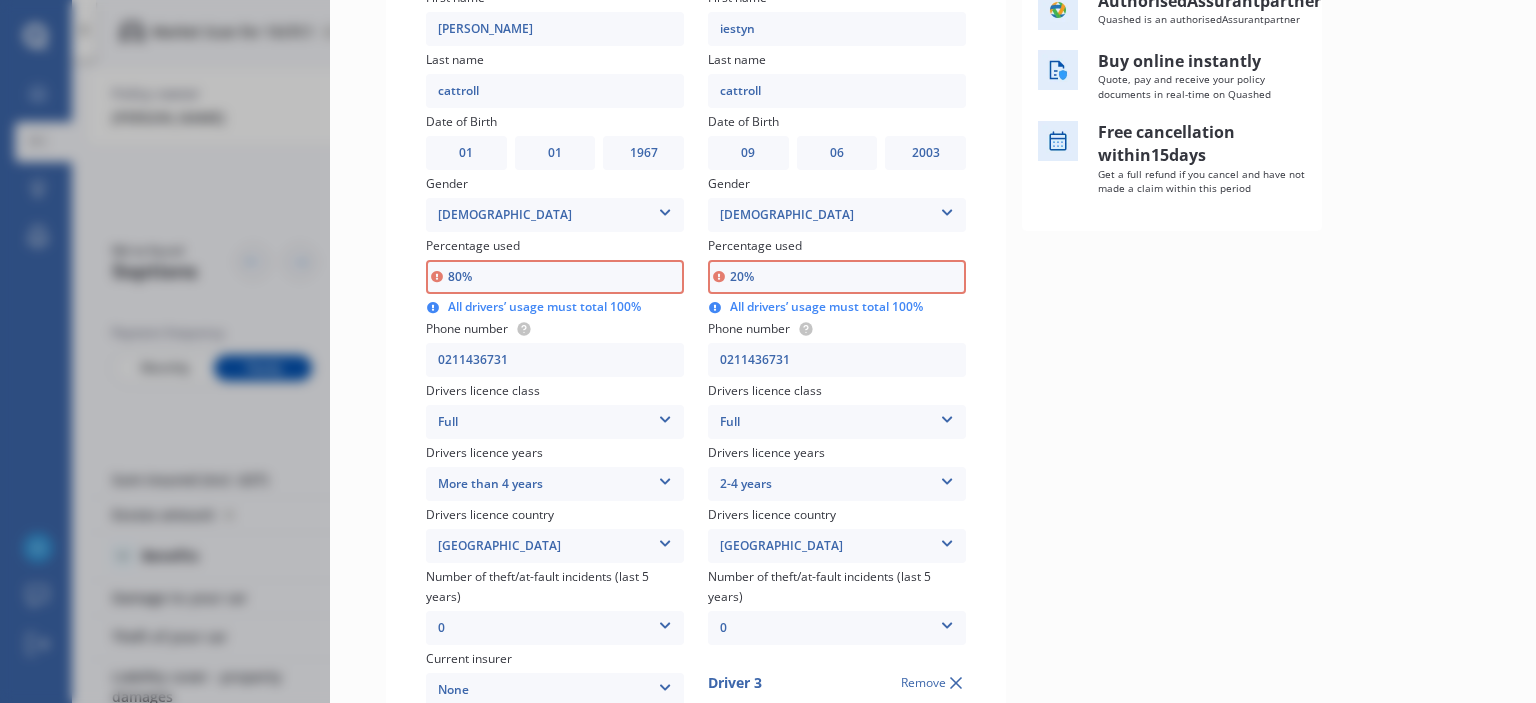 click on "80%" at bounding box center (555, 277) 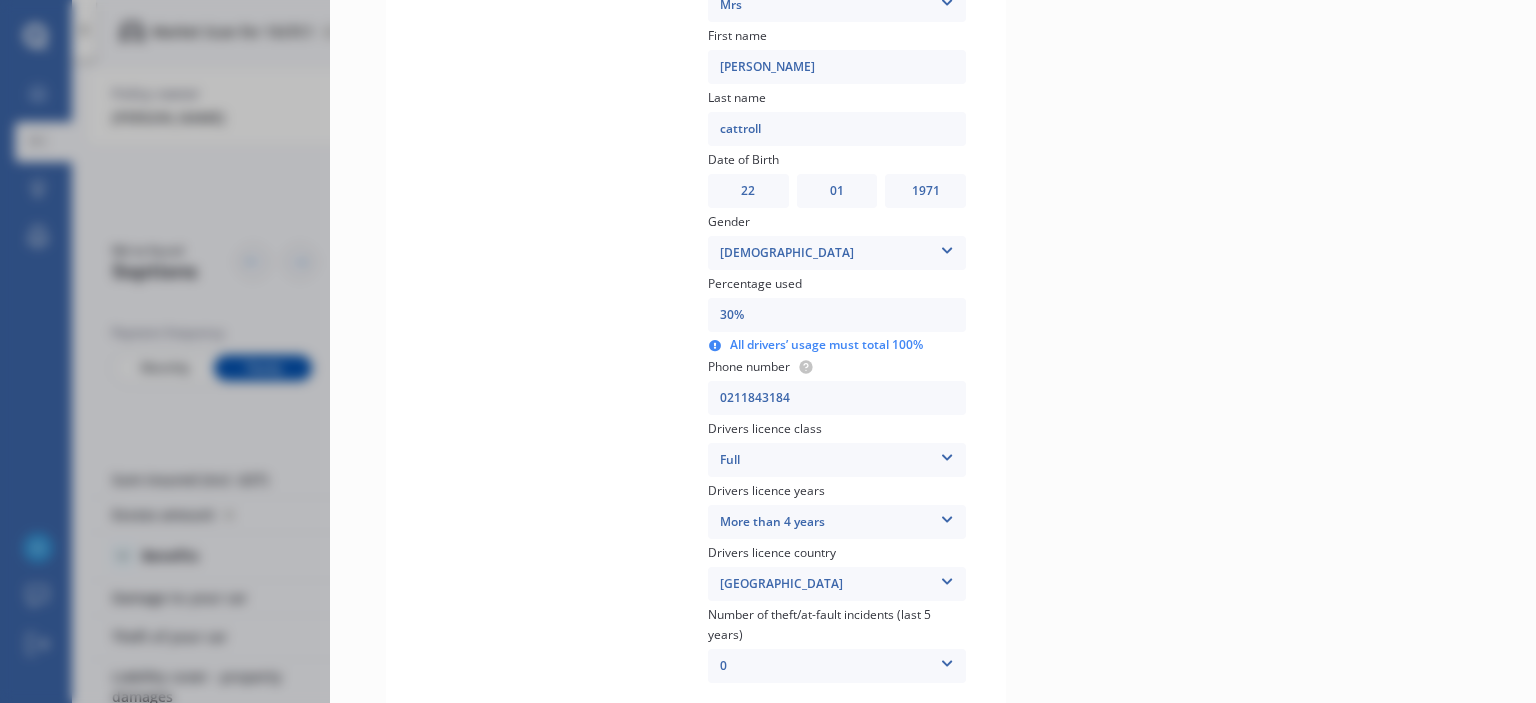 scroll, scrollTop: 1216, scrollLeft: 0, axis: vertical 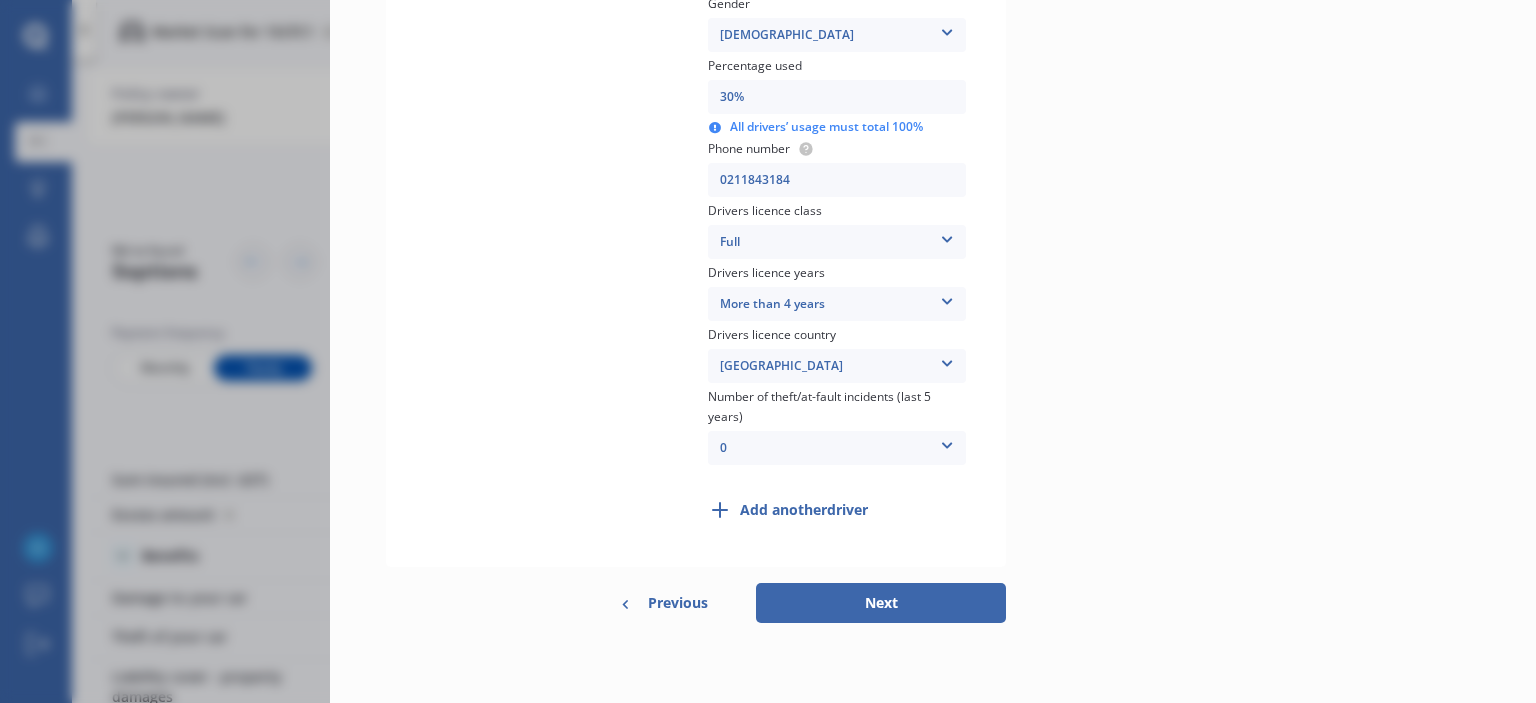 type on "50%" 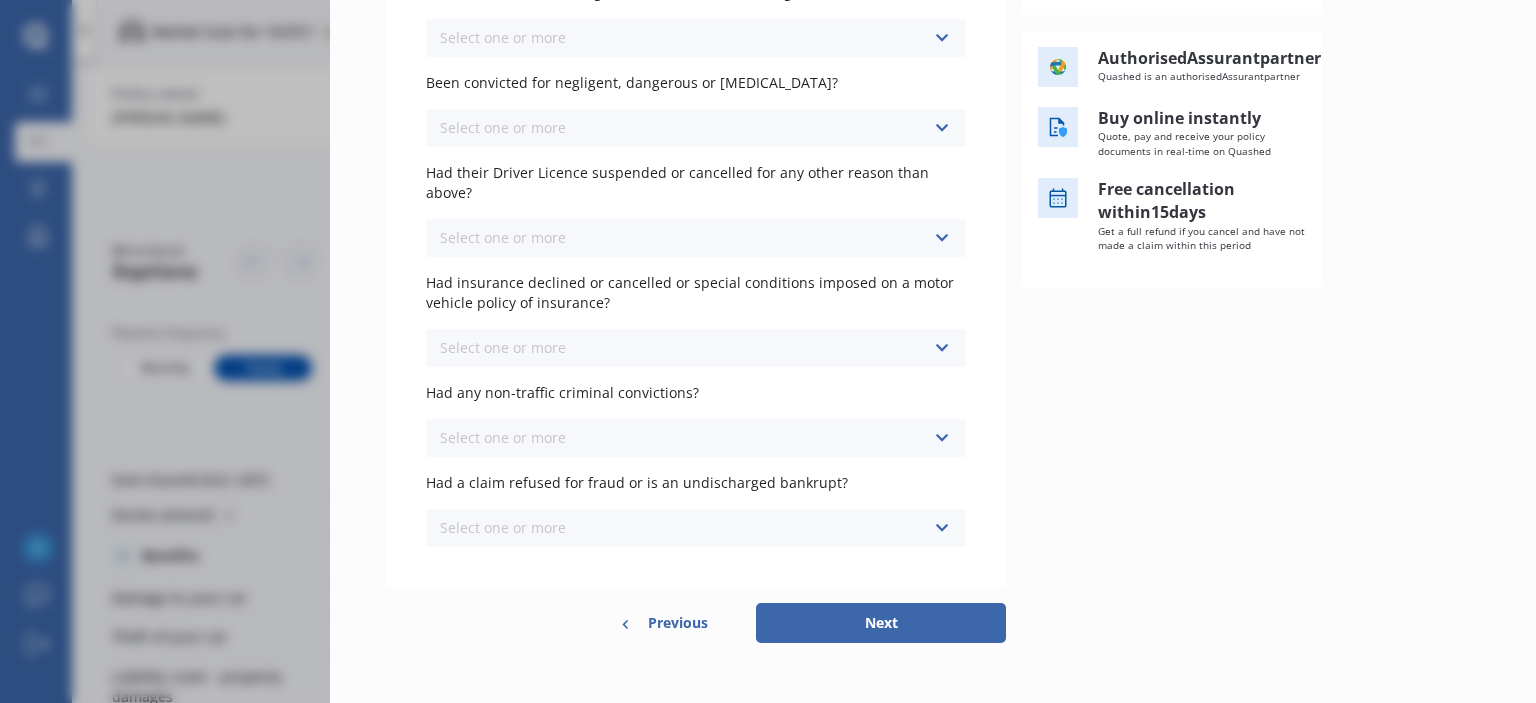 scroll, scrollTop: 0, scrollLeft: 0, axis: both 